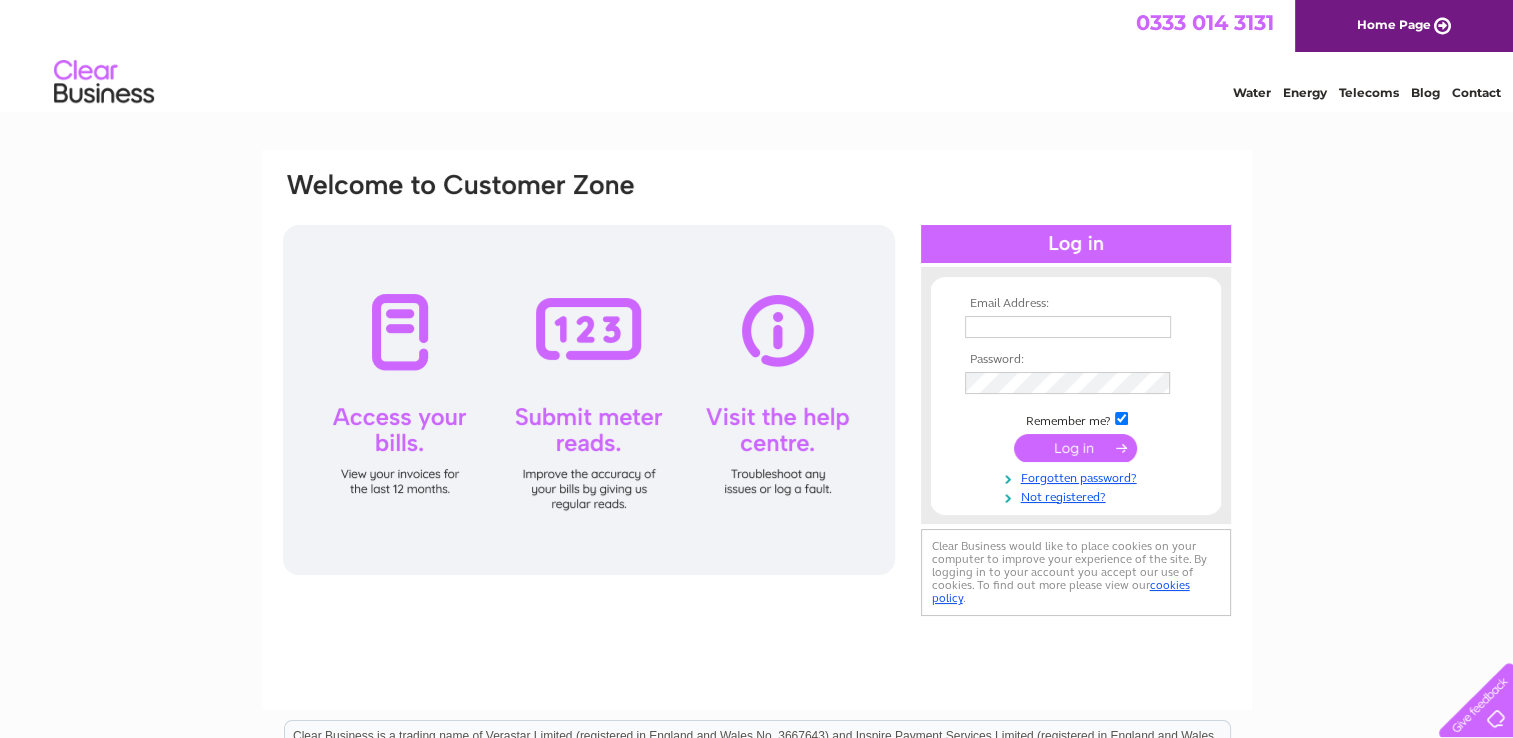 scroll, scrollTop: 0, scrollLeft: 0, axis: both 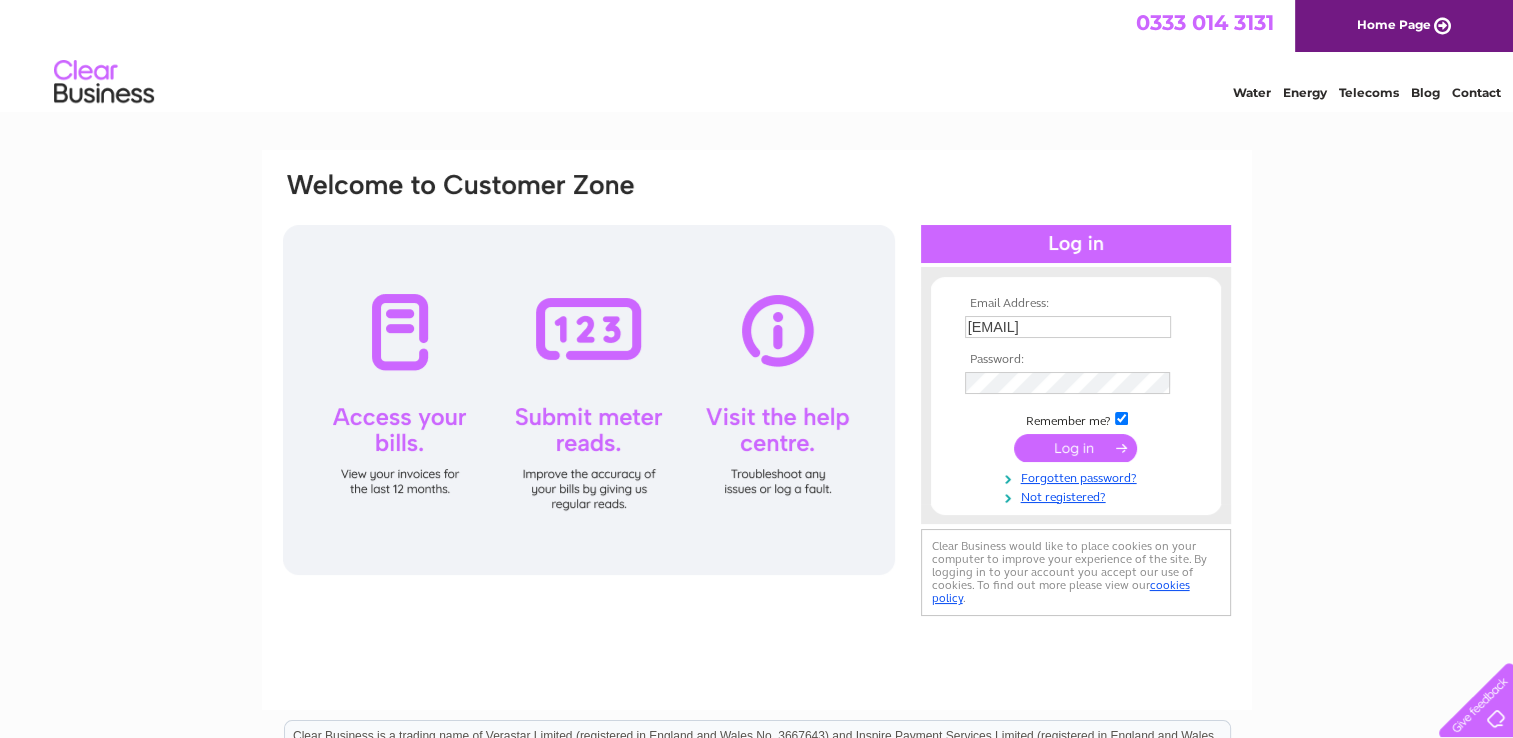 click at bounding box center (1075, 448) 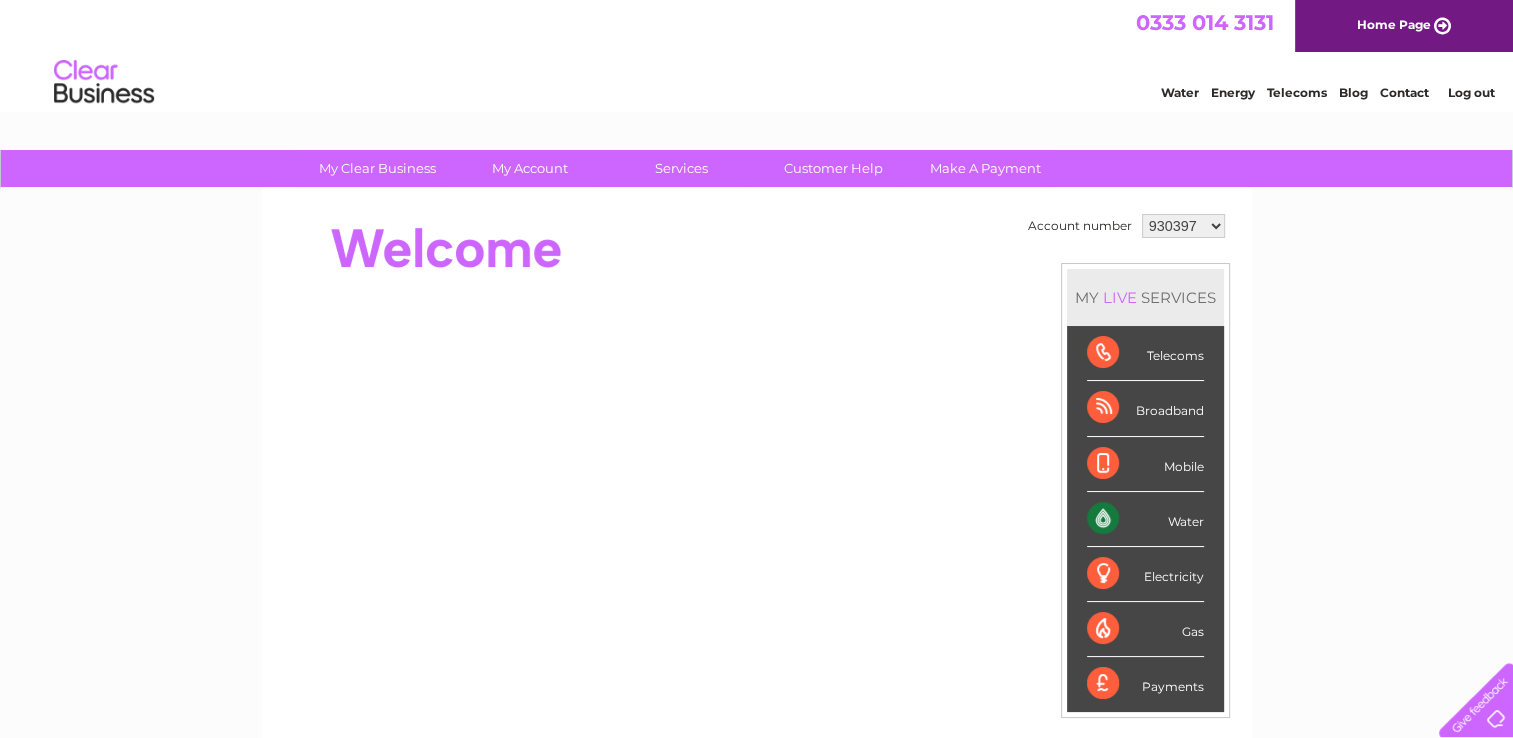 scroll, scrollTop: 0, scrollLeft: 0, axis: both 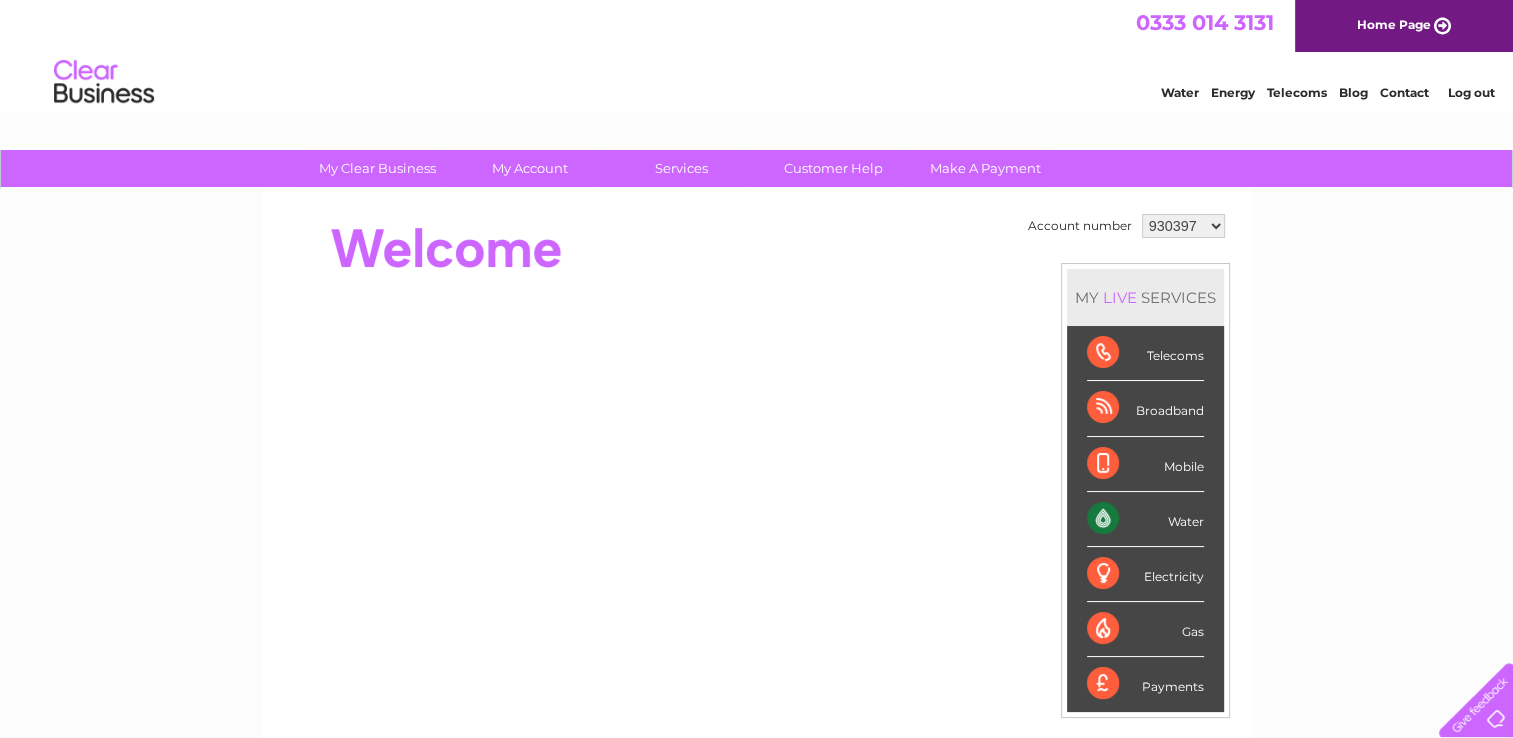 click on "Mobile" at bounding box center [1145, 464] 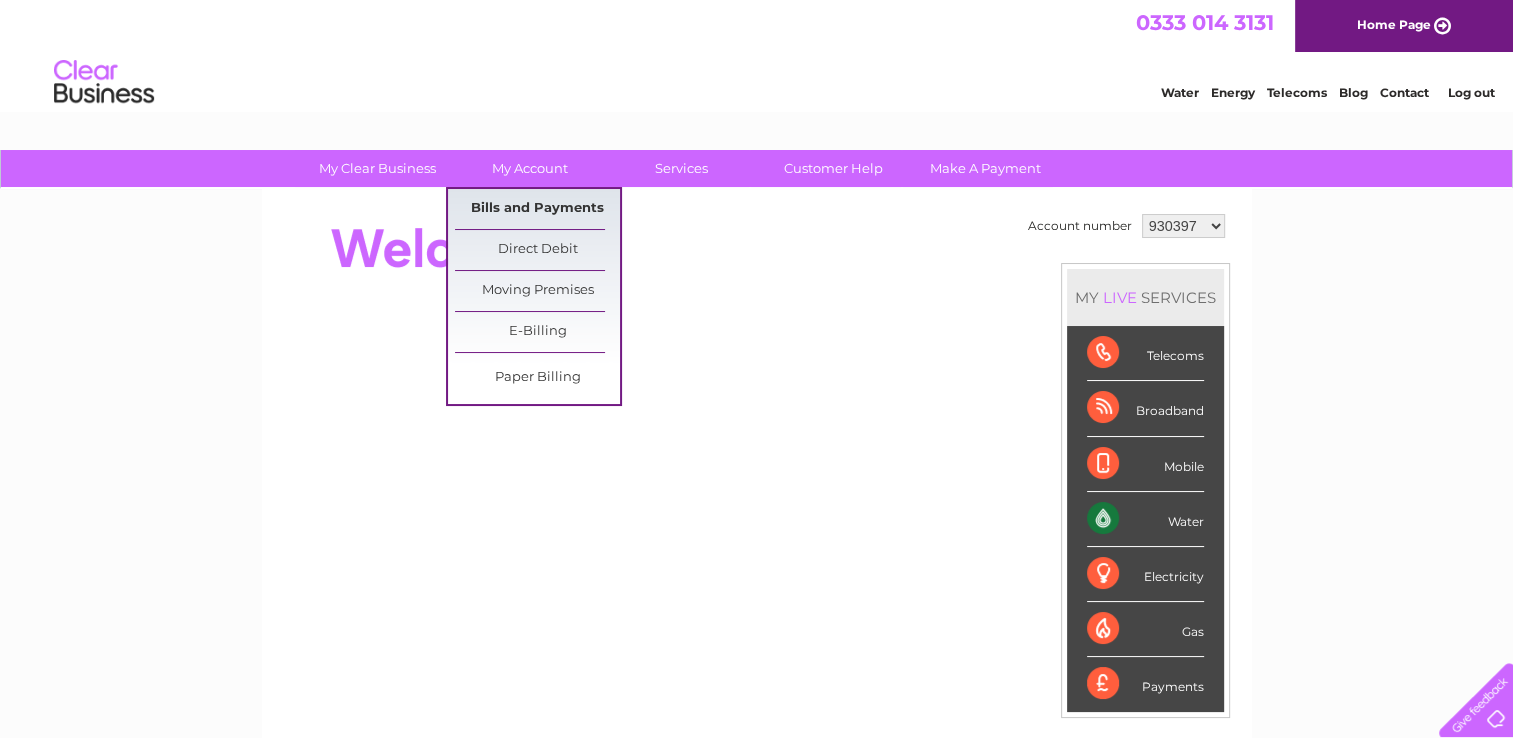 click on "Bills and Payments" at bounding box center [537, 209] 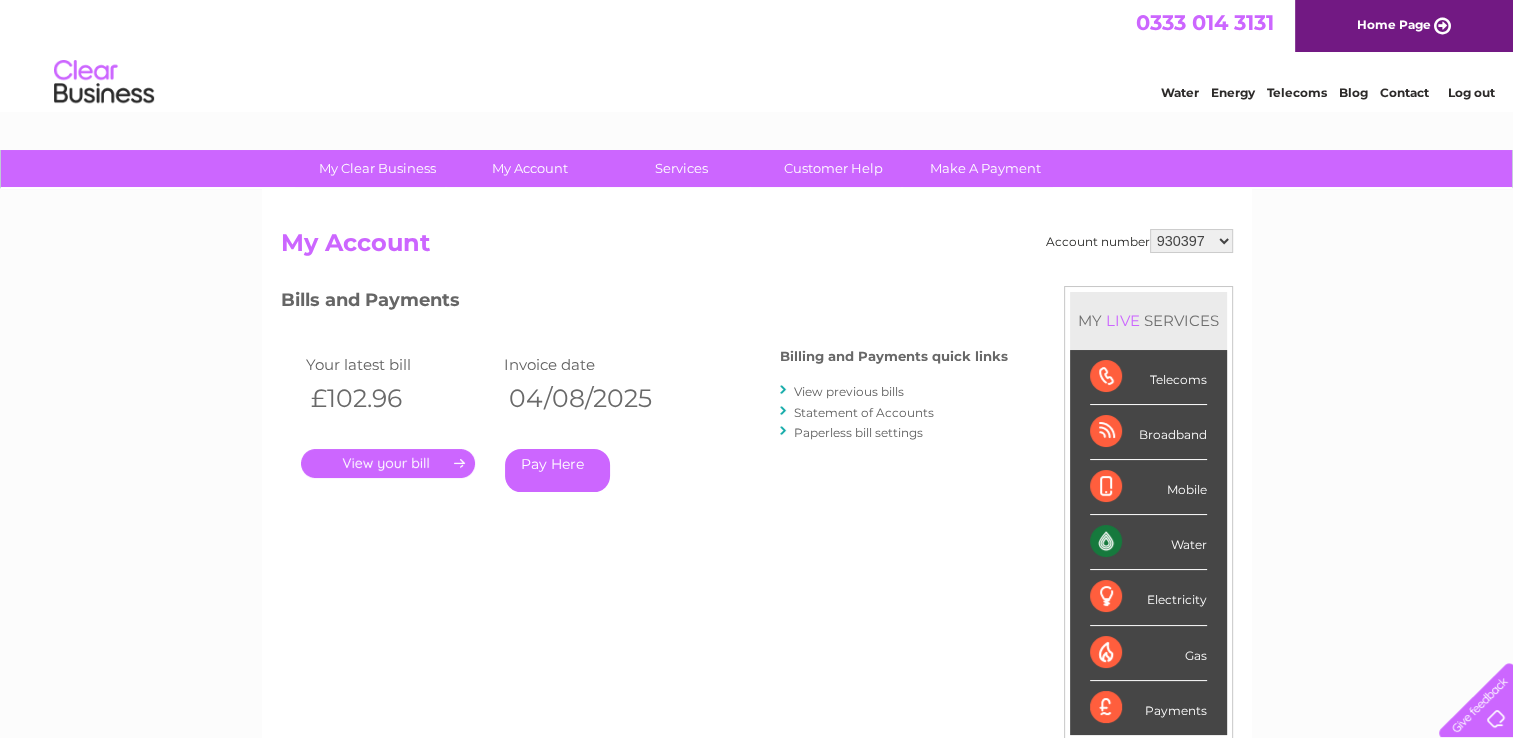 scroll, scrollTop: 0, scrollLeft: 0, axis: both 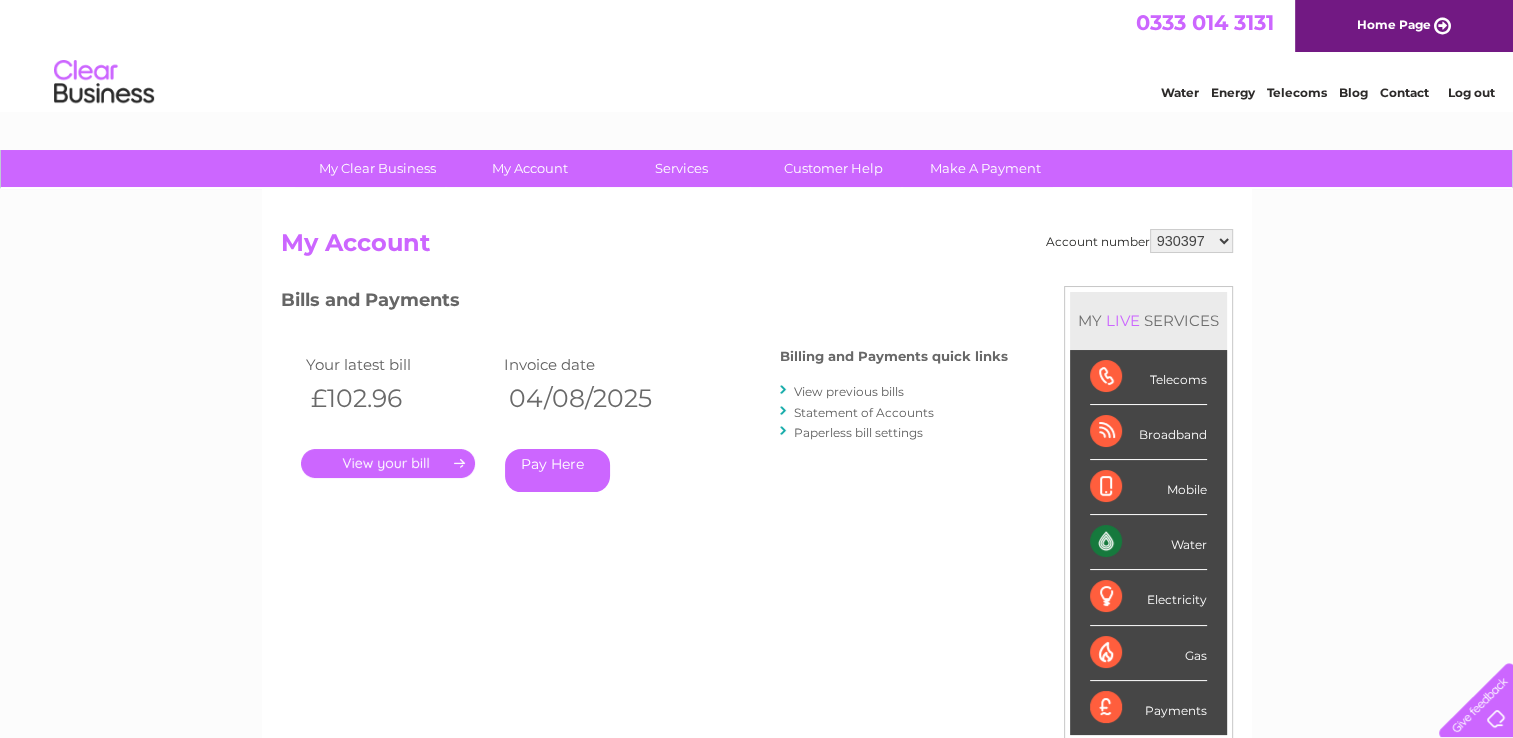 click on "." at bounding box center (388, 463) 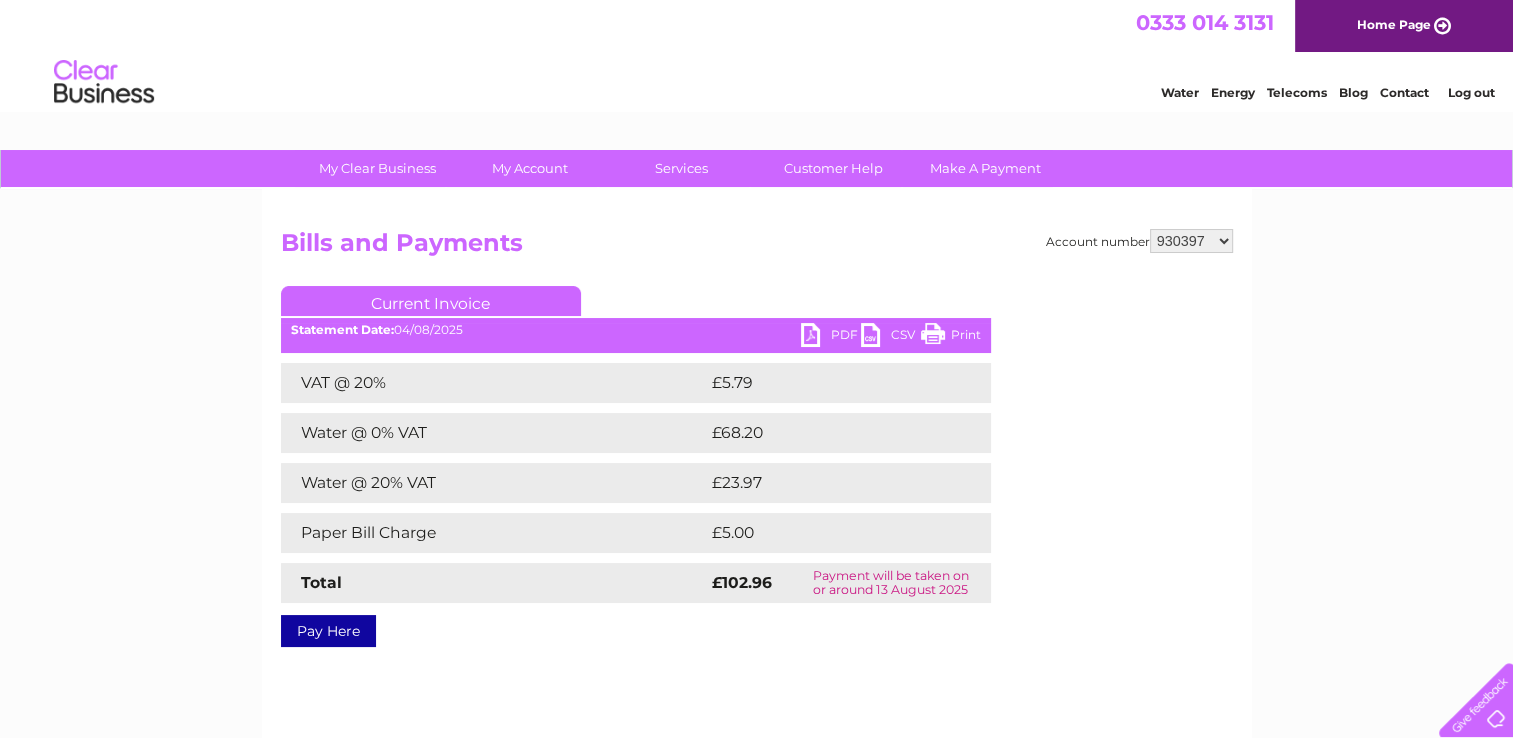 scroll, scrollTop: 0, scrollLeft: 0, axis: both 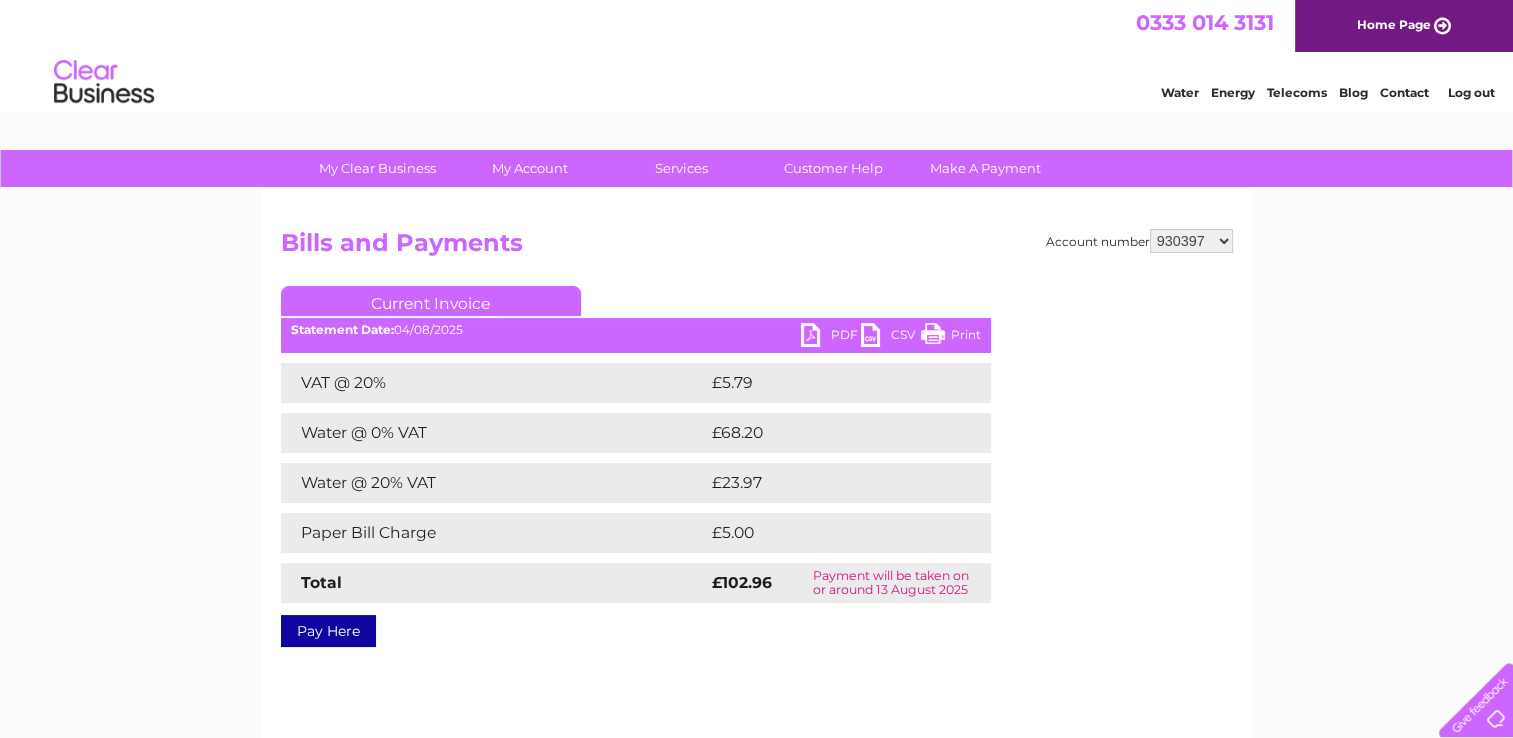click on "PDF" at bounding box center (831, 337) 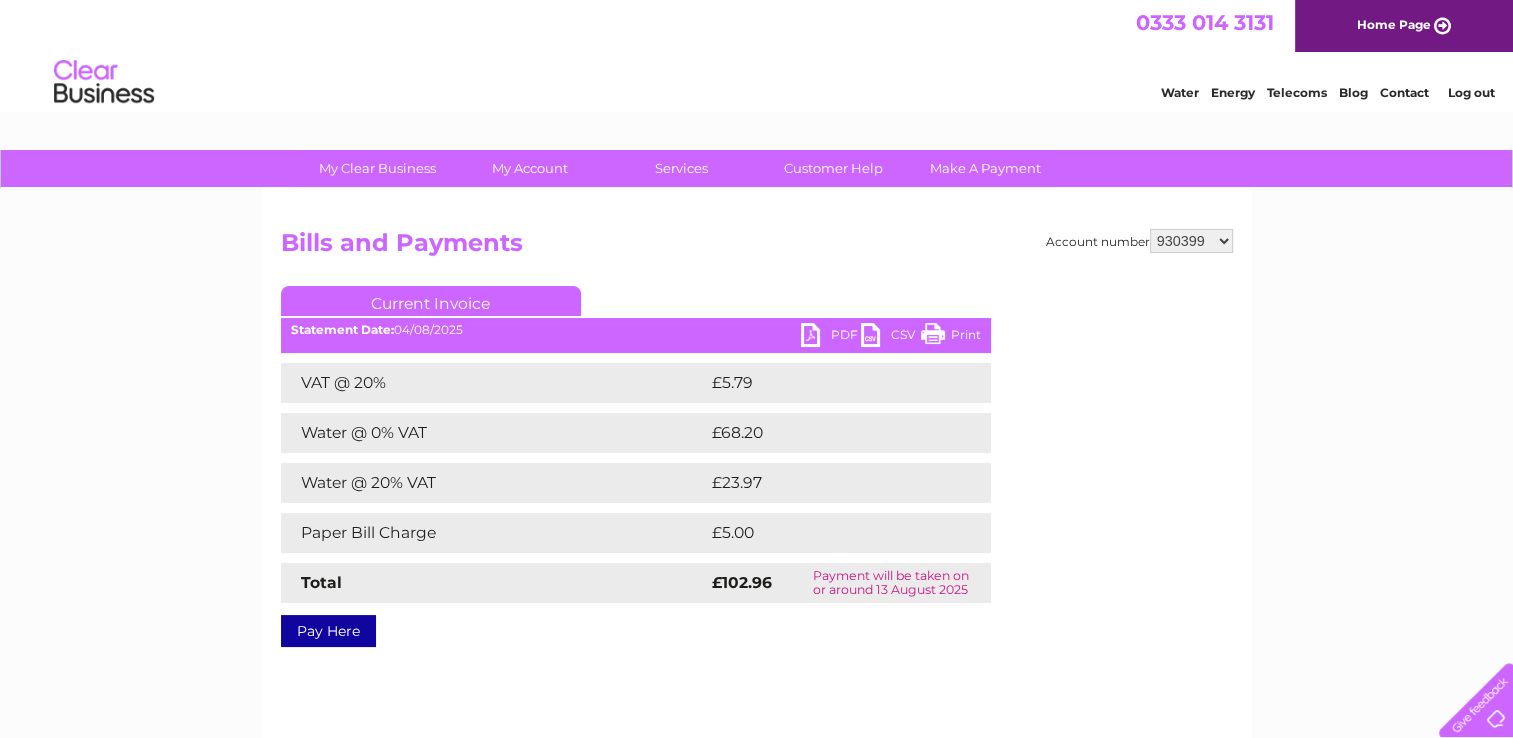 click on "930397
930399
930401
930403
946870
946876
946879
946938
946953
958512
964287
965293
966350
981771
999741
1111840
1111842
1111843
1111846
1111847
1111850
1111851
1111852
1111855
1111857
1111859" at bounding box center [1191, 241] 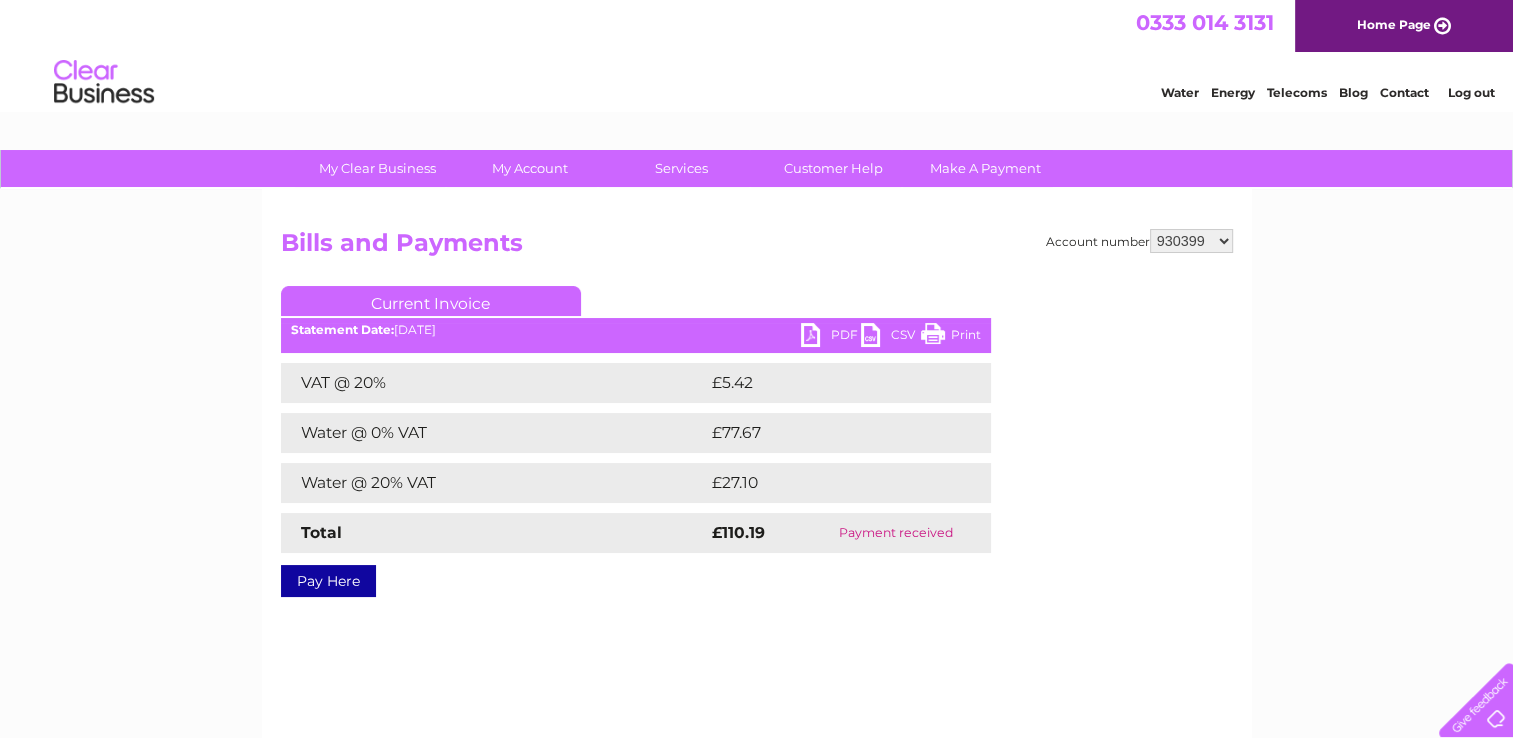 scroll, scrollTop: 0, scrollLeft: 0, axis: both 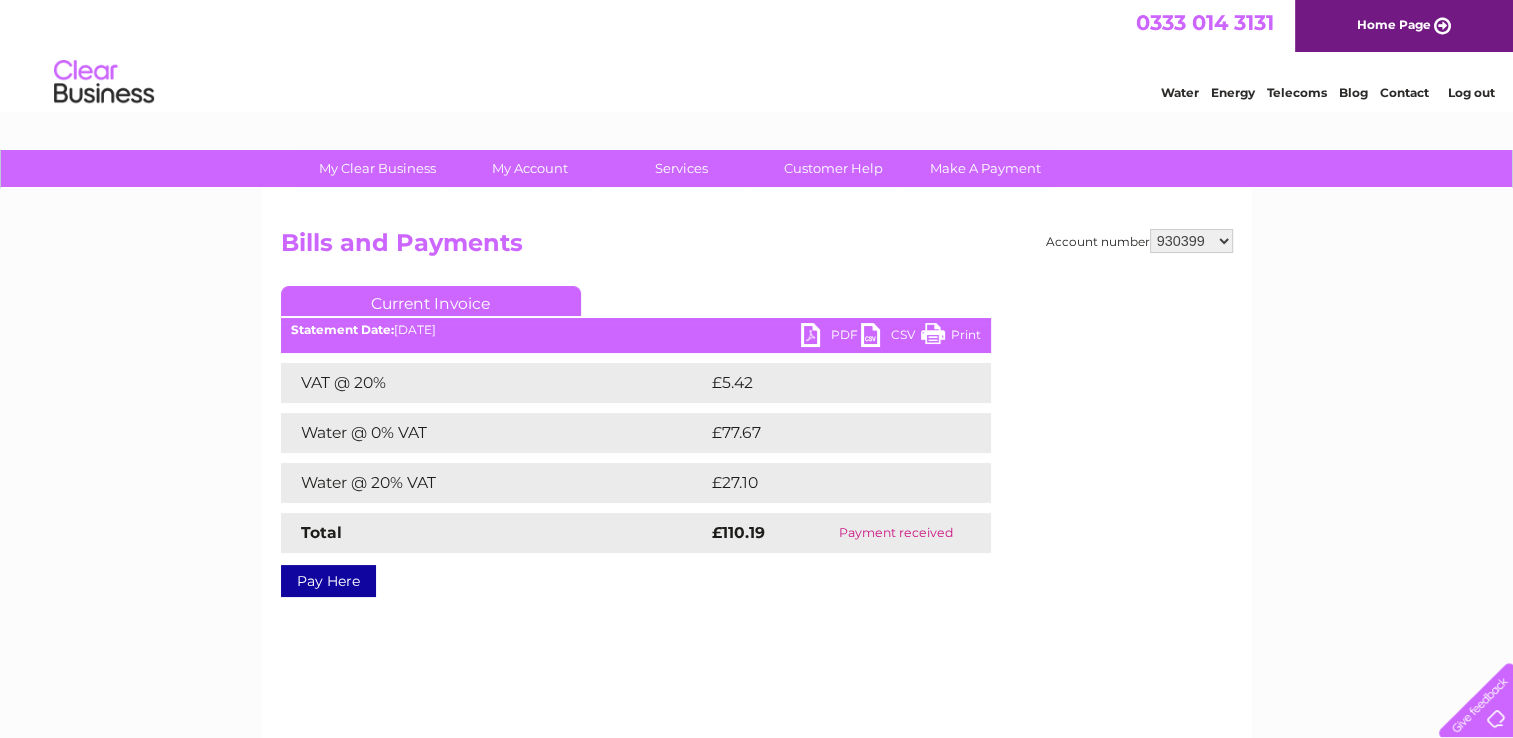 select on "930401" 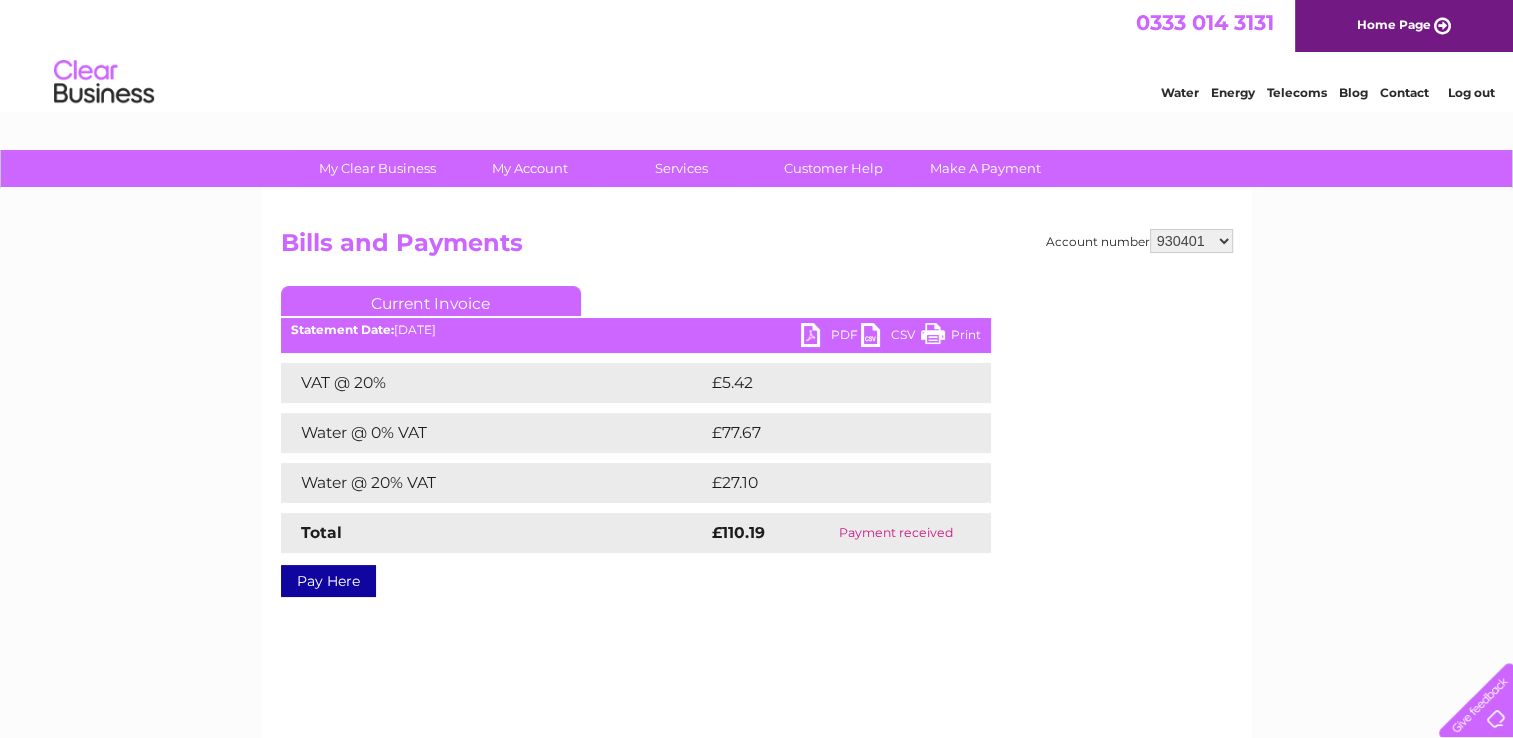 click on "930397
930399
930401
930403
946870
946876
946879
946938
946953
958512
964287
965293
966350
981771
999741
1111840
1111842
1111843
1111846
1111847
1111850
1111851
1111852
1111855
1111857
1111859" at bounding box center [1191, 241] 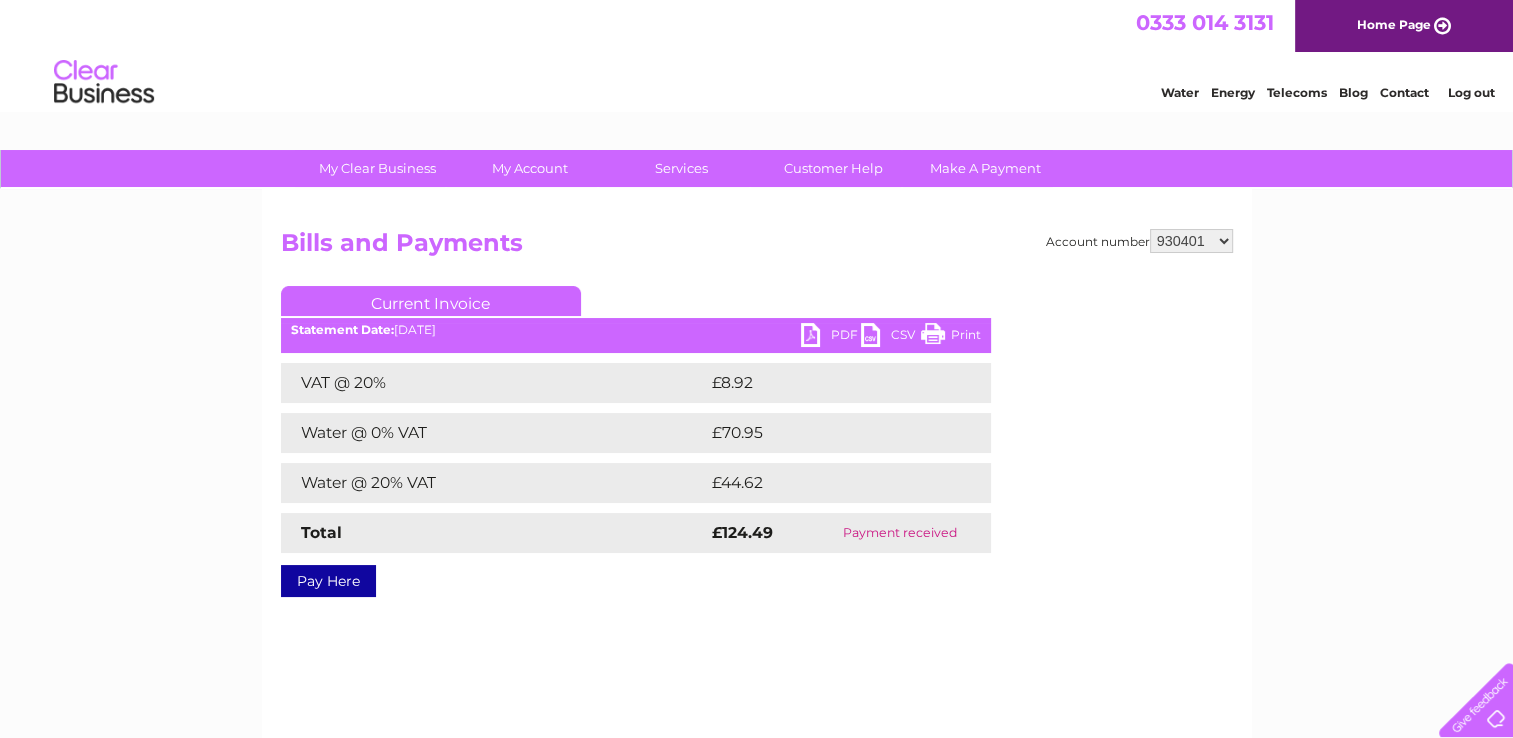 scroll, scrollTop: 0, scrollLeft: 0, axis: both 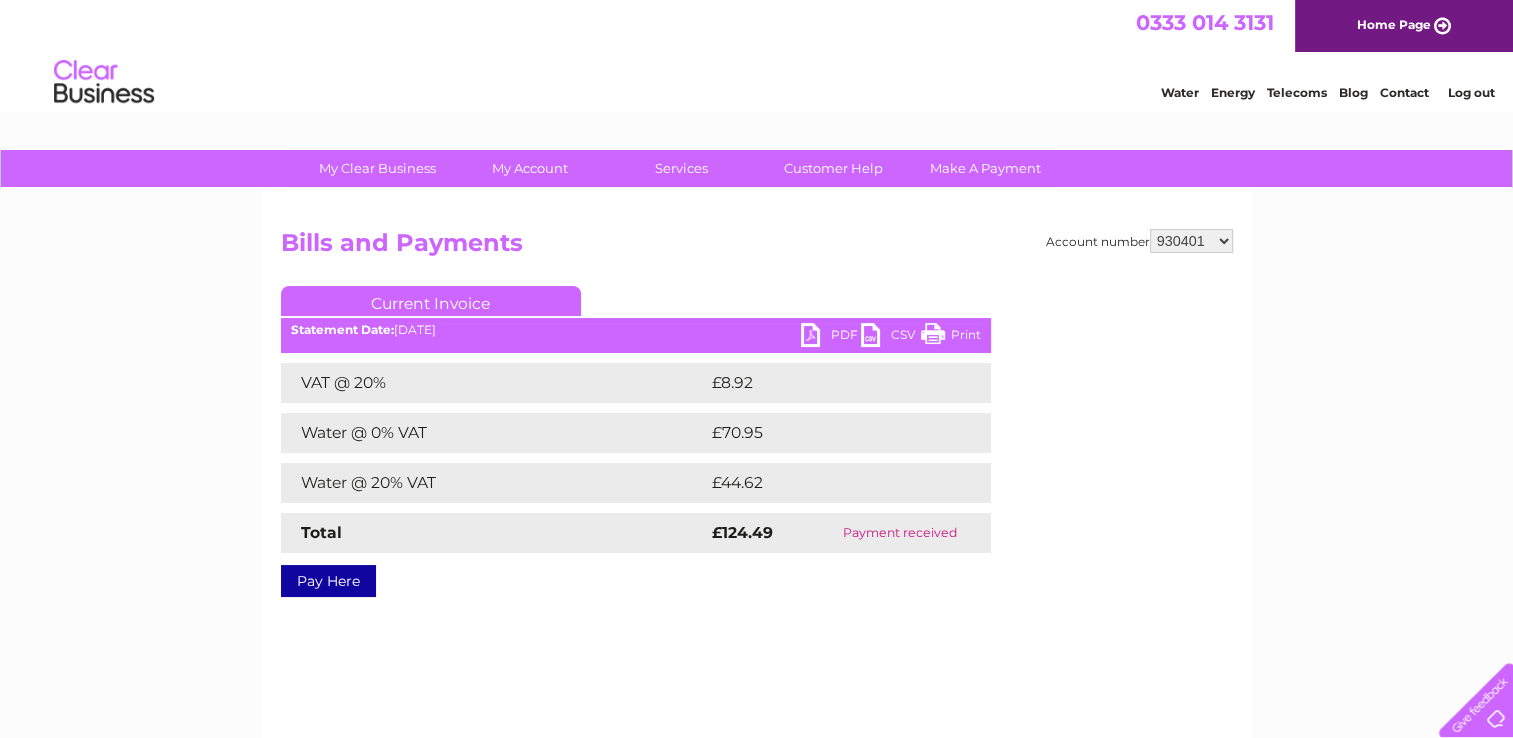select on "930403" 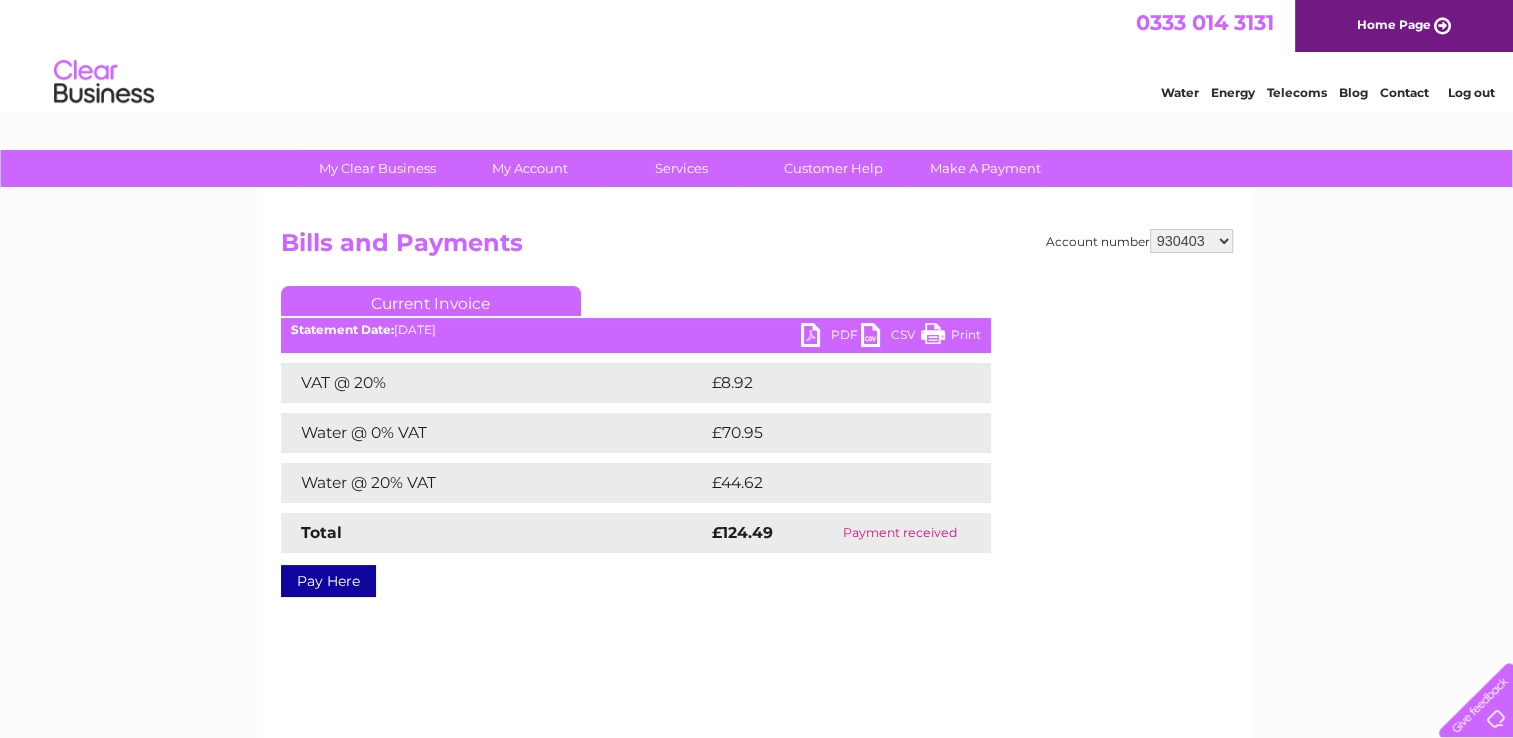click on "930397
930399
930401
930403
946870
946876
946879
946938
946953
958512
964287
965293
966350
981771
999741
1111840
1111842
1111843
1111846
1111847
1111850
1111851
1111852
1111855
1111857
1111859" at bounding box center [1191, 241] 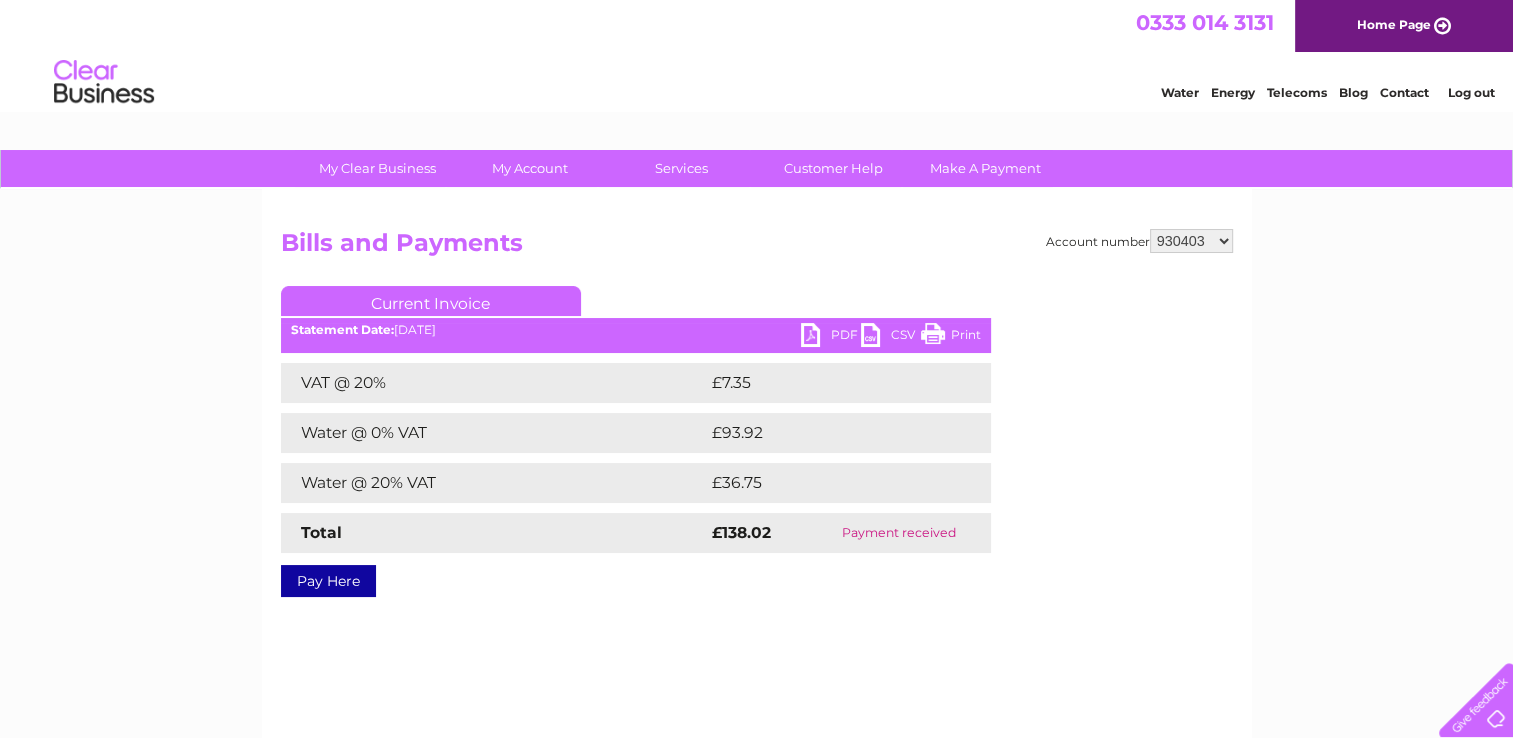 scroll, scrollTop: 0, scrollLeft: 0, axis: both 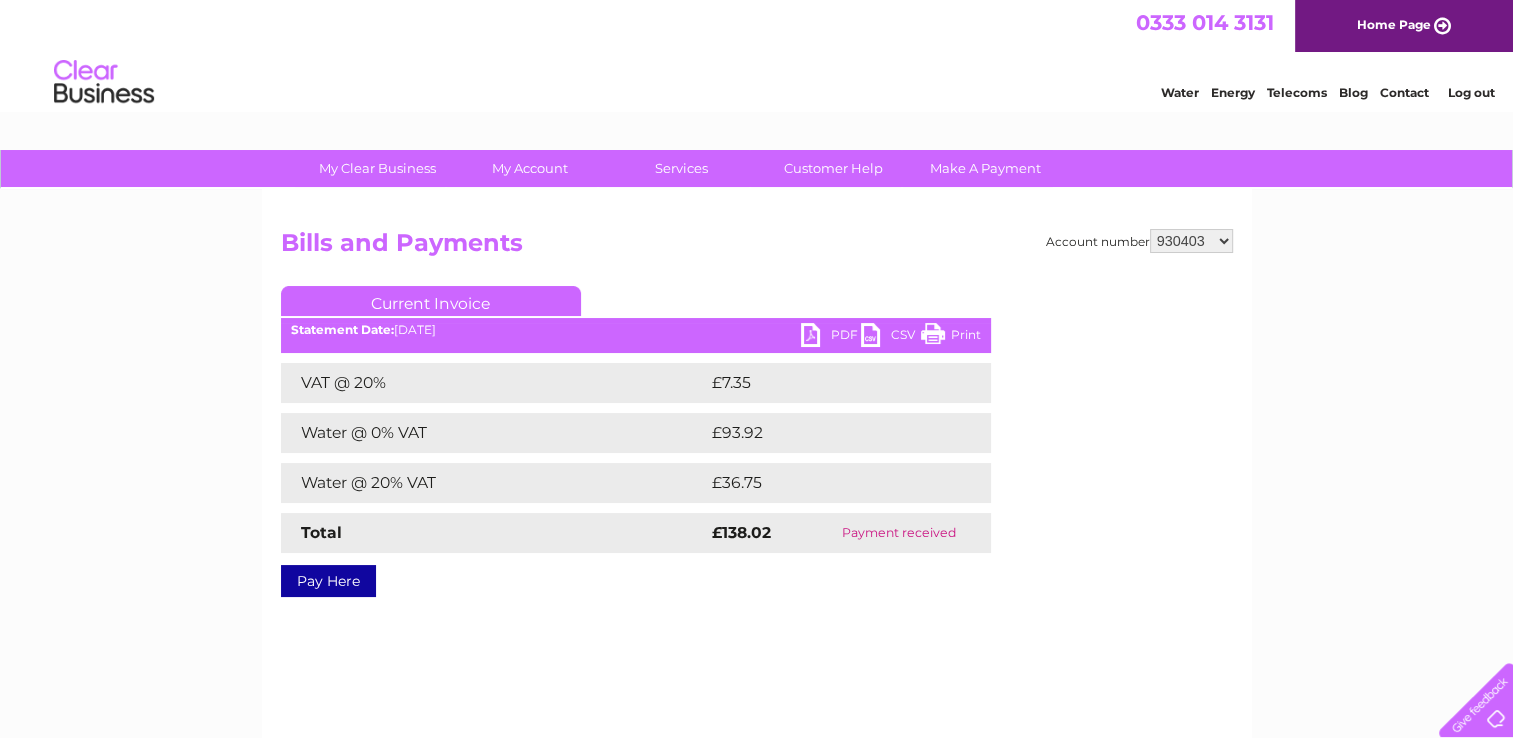 click on "930397
930399
930401
930403
946870
946876
946879
946938
946953
958512
964287
965293
966350
981771
999741
1111840
1111842
1111843
1111846
1111847
1111850
1111851
1111852
1111855
1111857
1111859" at bounding box center (1191, 241) 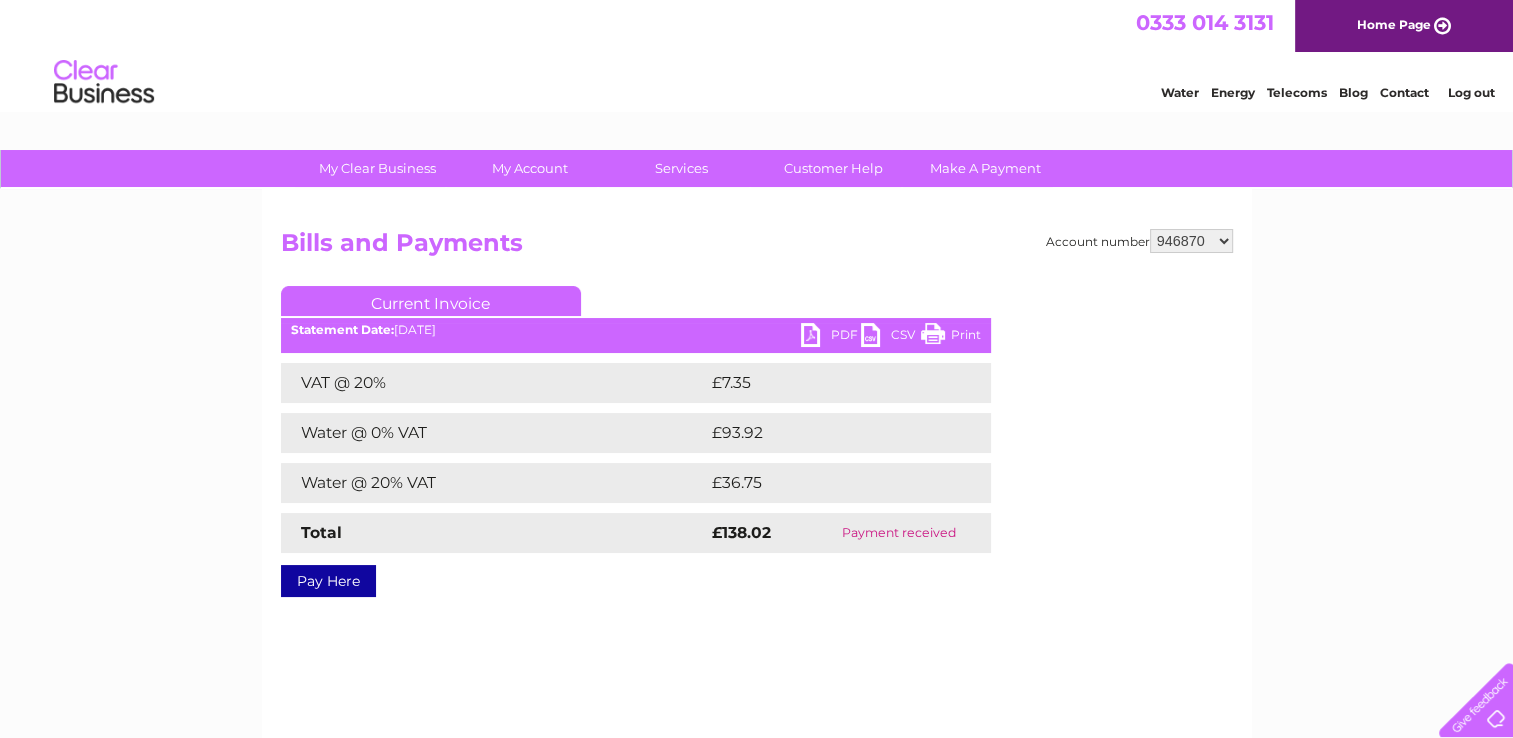 click on "930397
930399
930401
930403
946870
946876
946879
946938
946953
958512
964287
965293
966350
981771
999741
1111840
1111842
1111843
1111846
1111847
1111850
1111851
1111852
1111855
1111857
1111859" at bounding box center (1191, 241) 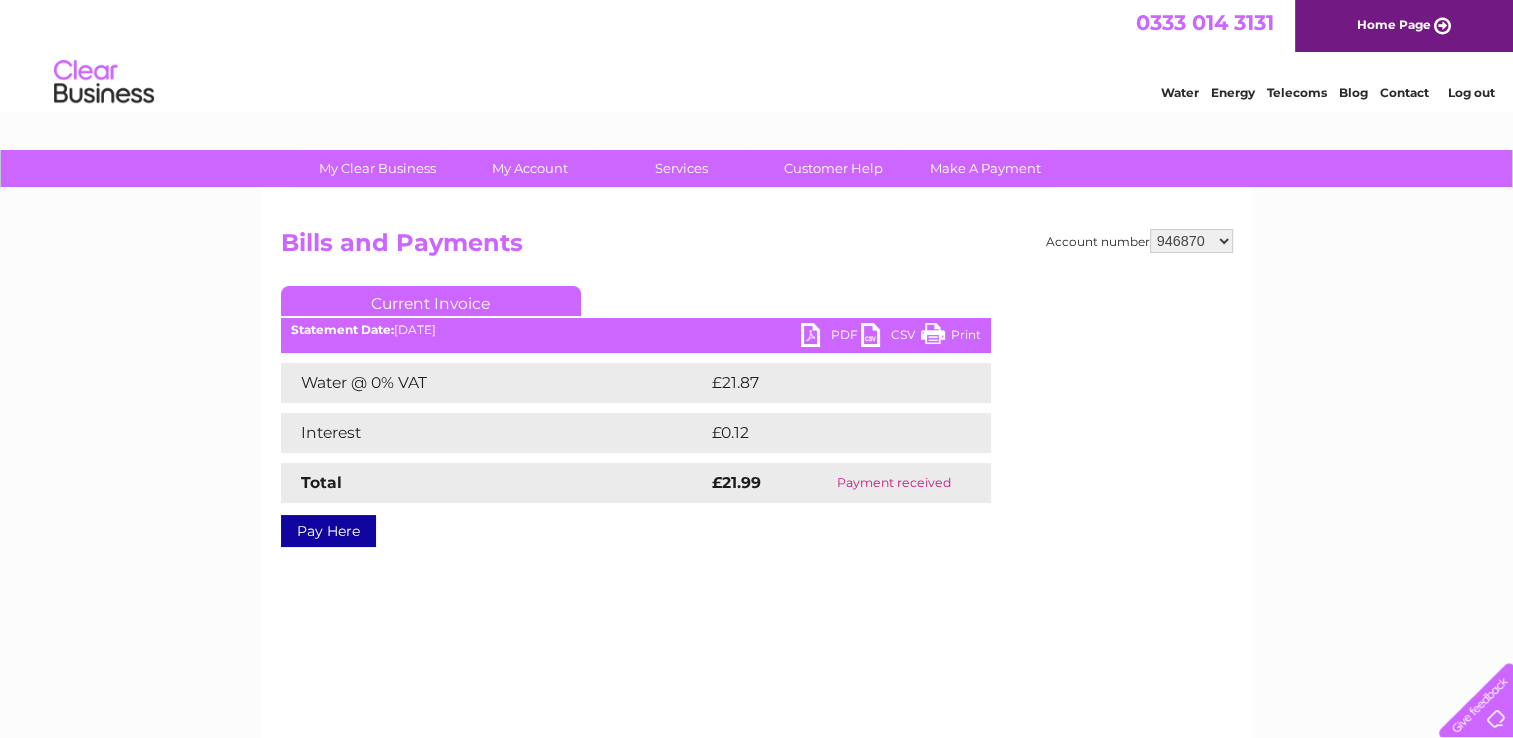 scroll, scrollTop: 0, scrollLeft: 0, axis: both 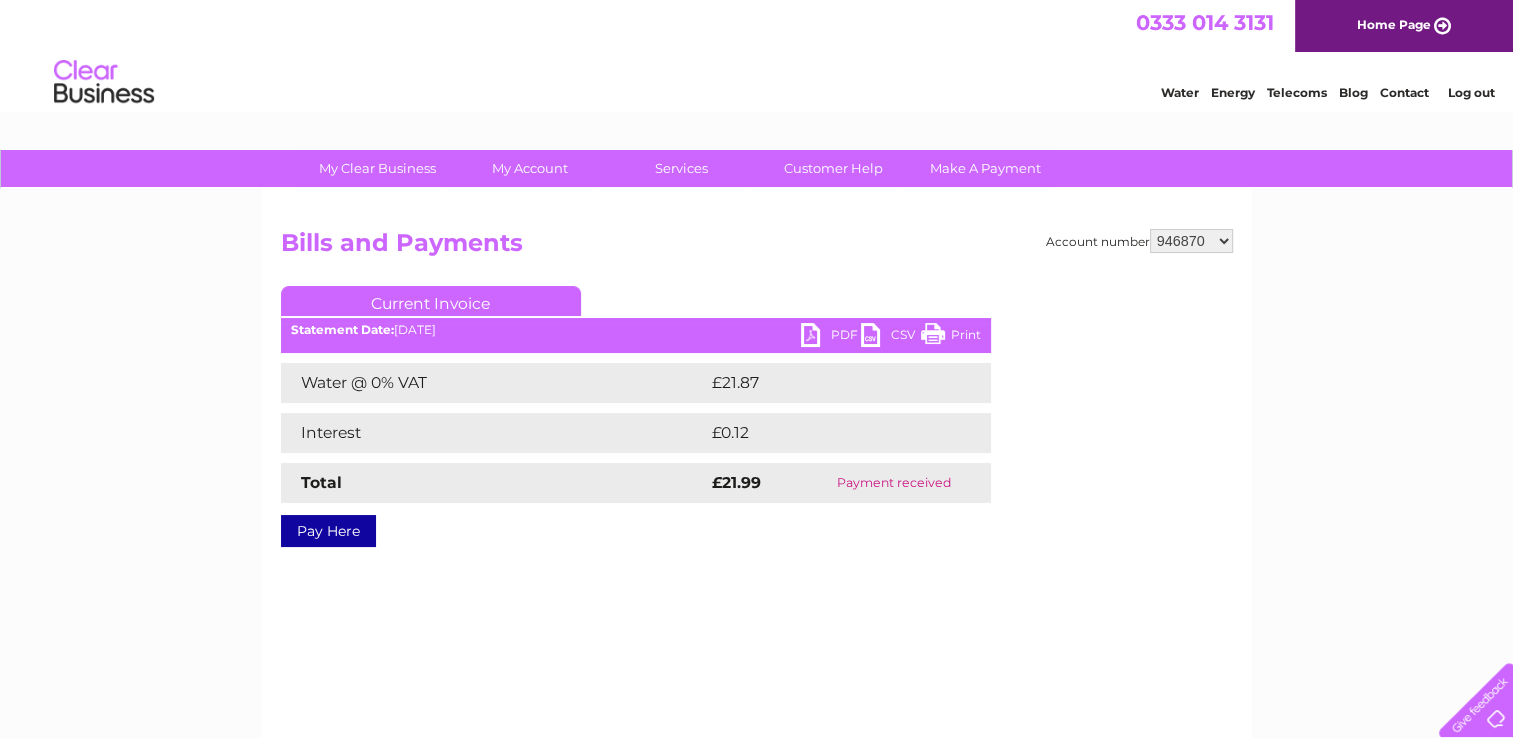 click on "930397
930399
930401
930403
946870
946876
946879
946938
946953
958512
964287
965293
966350
981771
999741
1111840
1111842
1111843
1111846
1111847
1111850
1111851
1111852
1111855
1111857
1111859" at bounding box center (1191, 241) 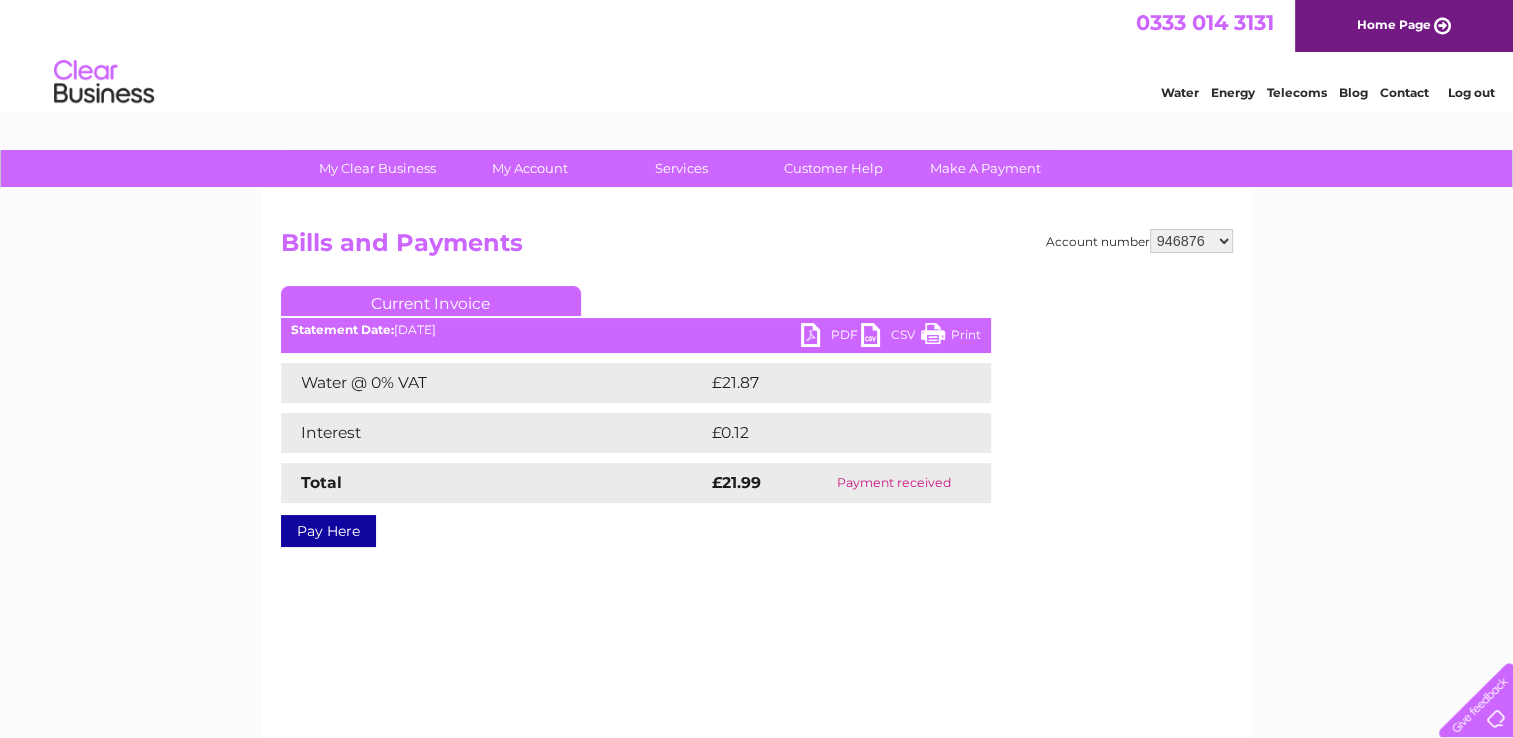 click on "930397
930399
930401
930403
946870
946876
946879
946938
946953
958512
964287
965293
966350
981771
999741
1111840
1111842
1111843
1111846
1111847
1111850
1111851
1111852
1111855
1111857
1111859" at bounding box center (1191, 241) 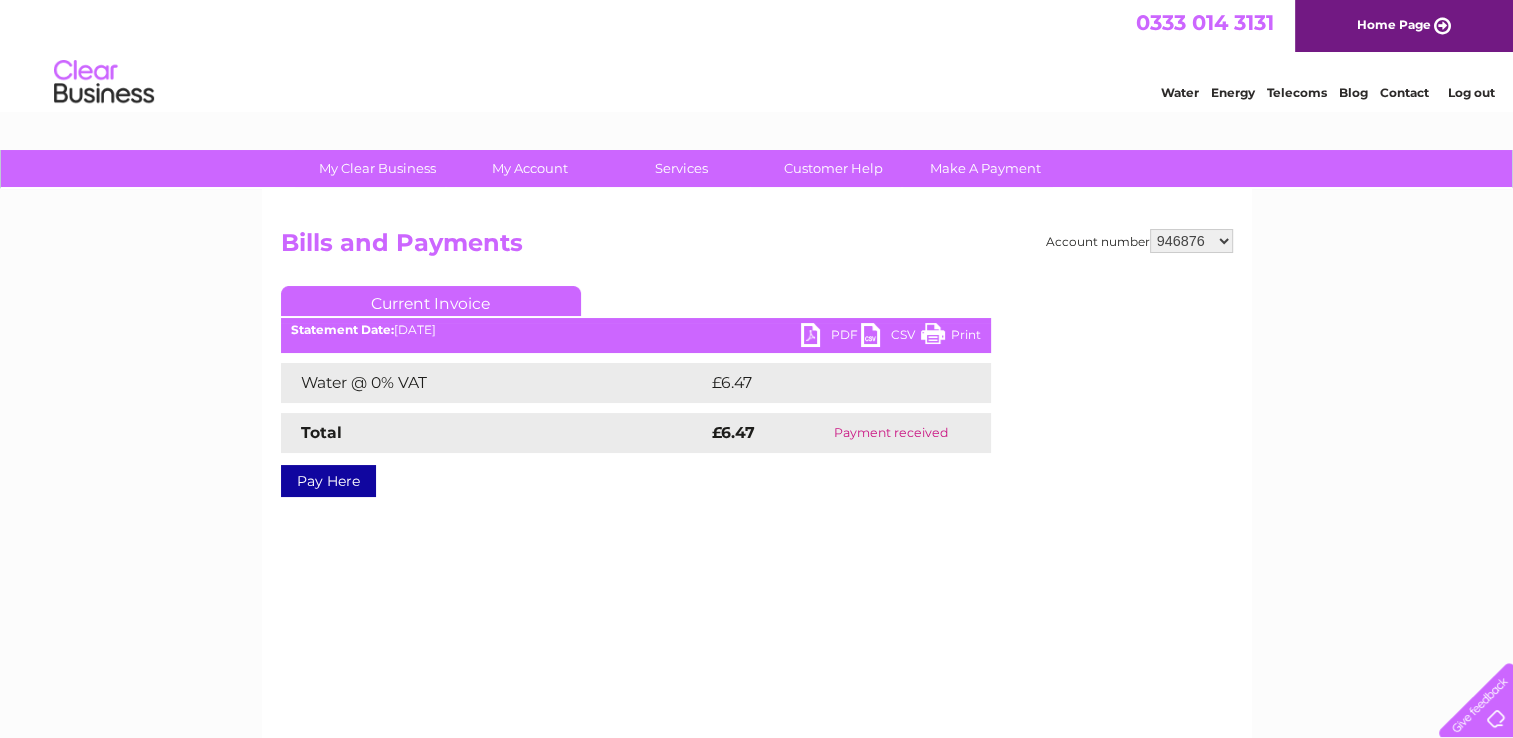 scroll, scrollTop: 0, scrollLeft: 0, axis: both 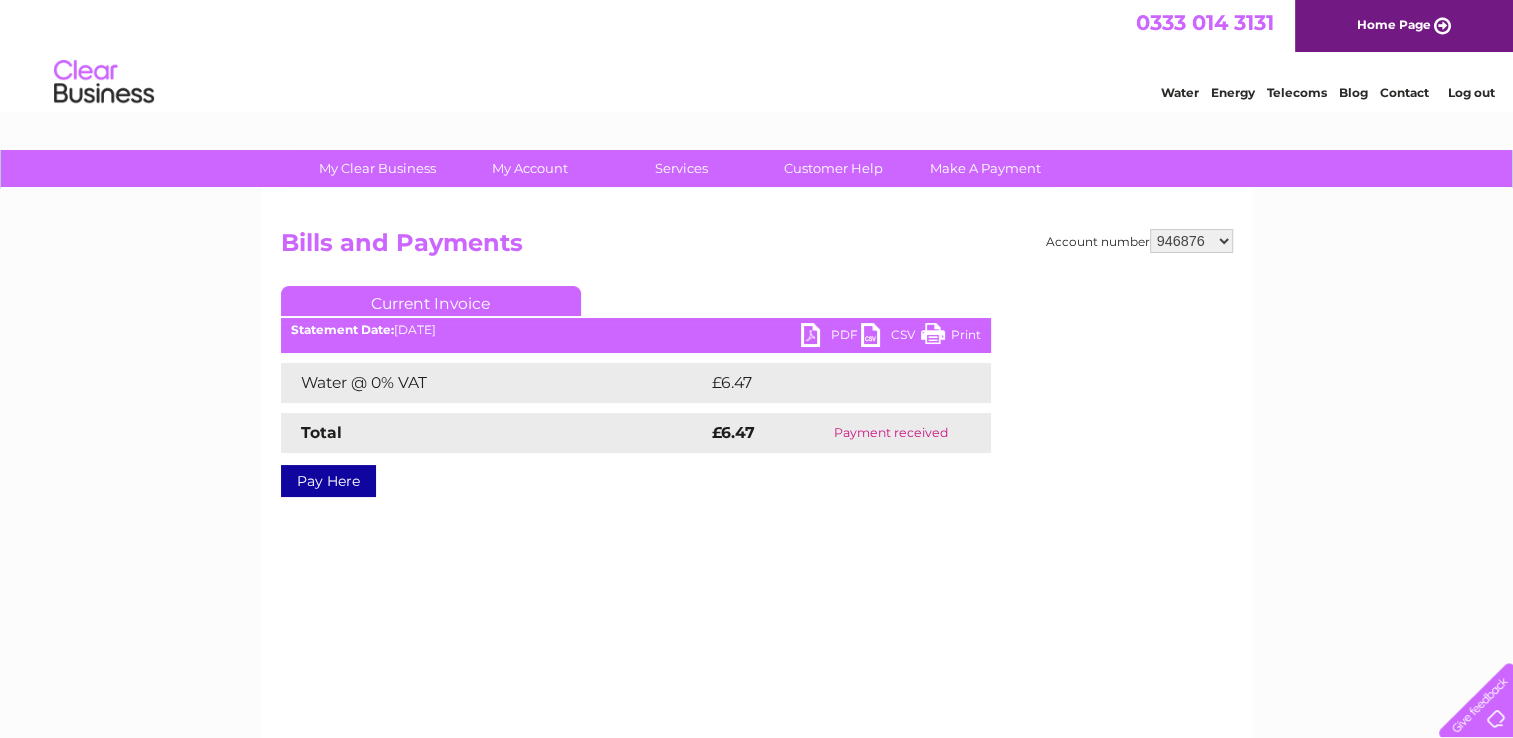 click on "930397
930399
930401
930403
946870
946876
946879
946938
946953
958512
964287
965293
966350
981771
999741
1111840
1111842
1111843
1111846
1111847
1111850
1111851
1111852
1111855
1111857
1111859" at bounding box center [1191, 241] 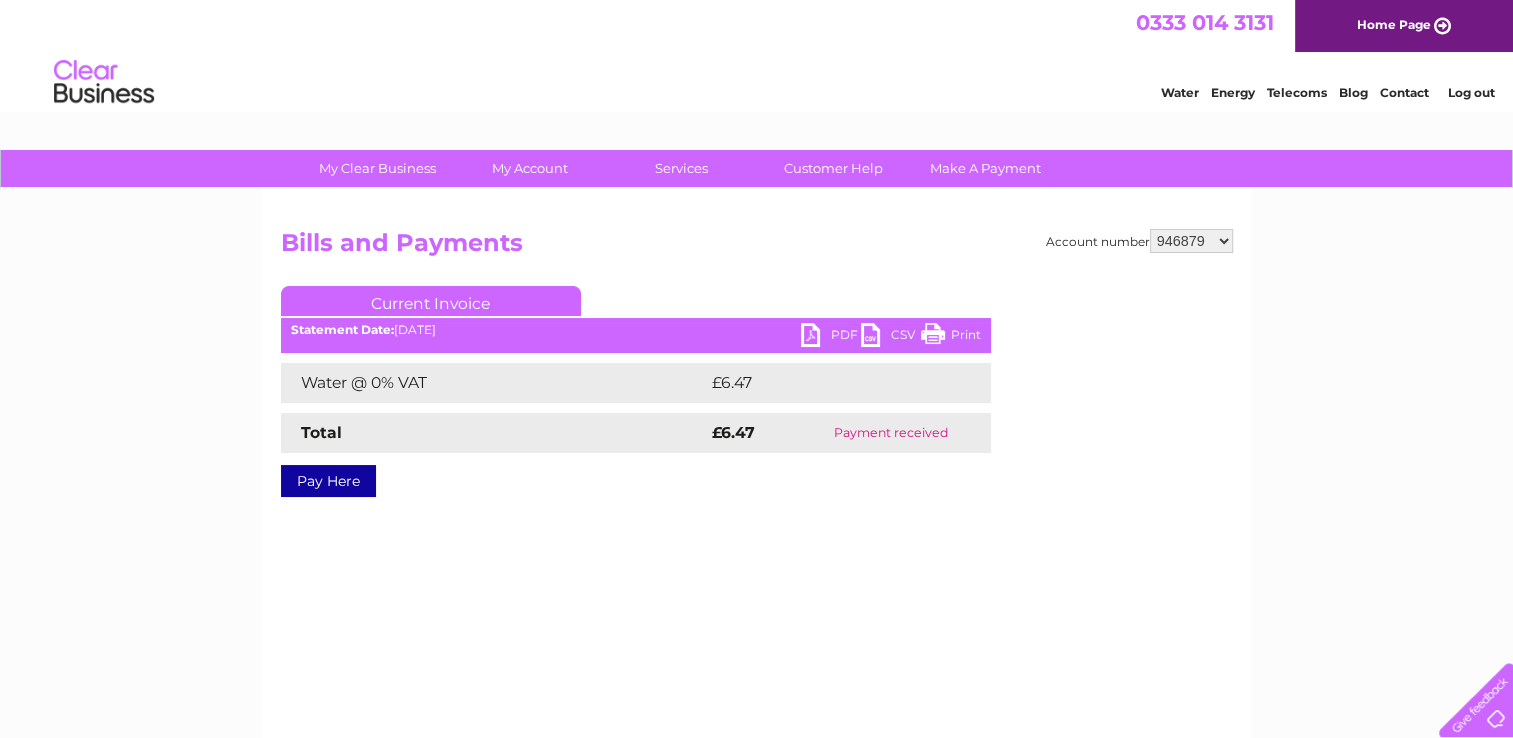 click on "930397
930399
930401
930403
946870
946876
946879
946938
946953
958512
964287
965293
966350
981771
999741
1111840
1111842
1111843
1111846
1111847
1111850
1111851
1111852
1111855
1111857
1111859" at bounding box center (1191, 241) 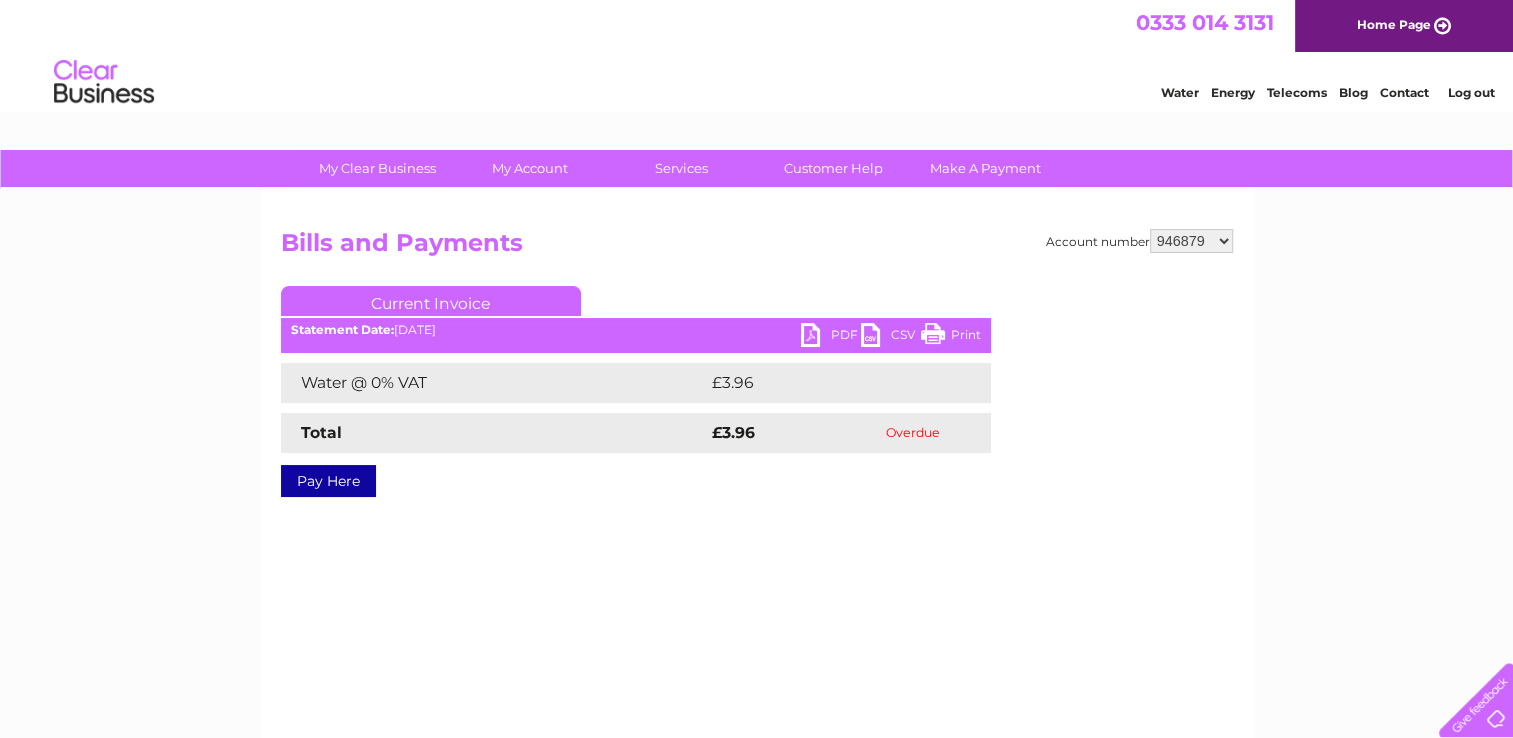 scroll, scrollTop: 0, scrollLeft: 0, axis: both 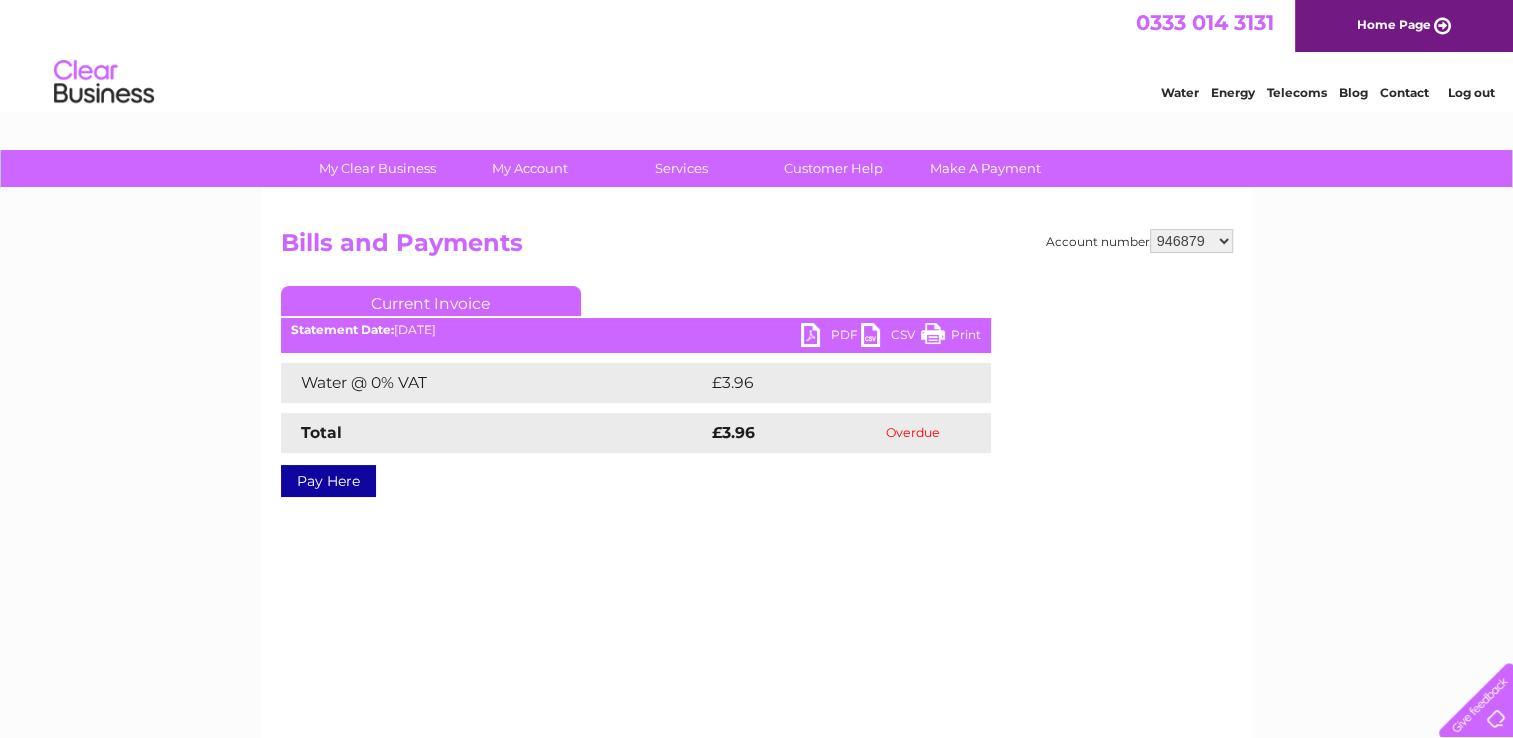 select on "946938" 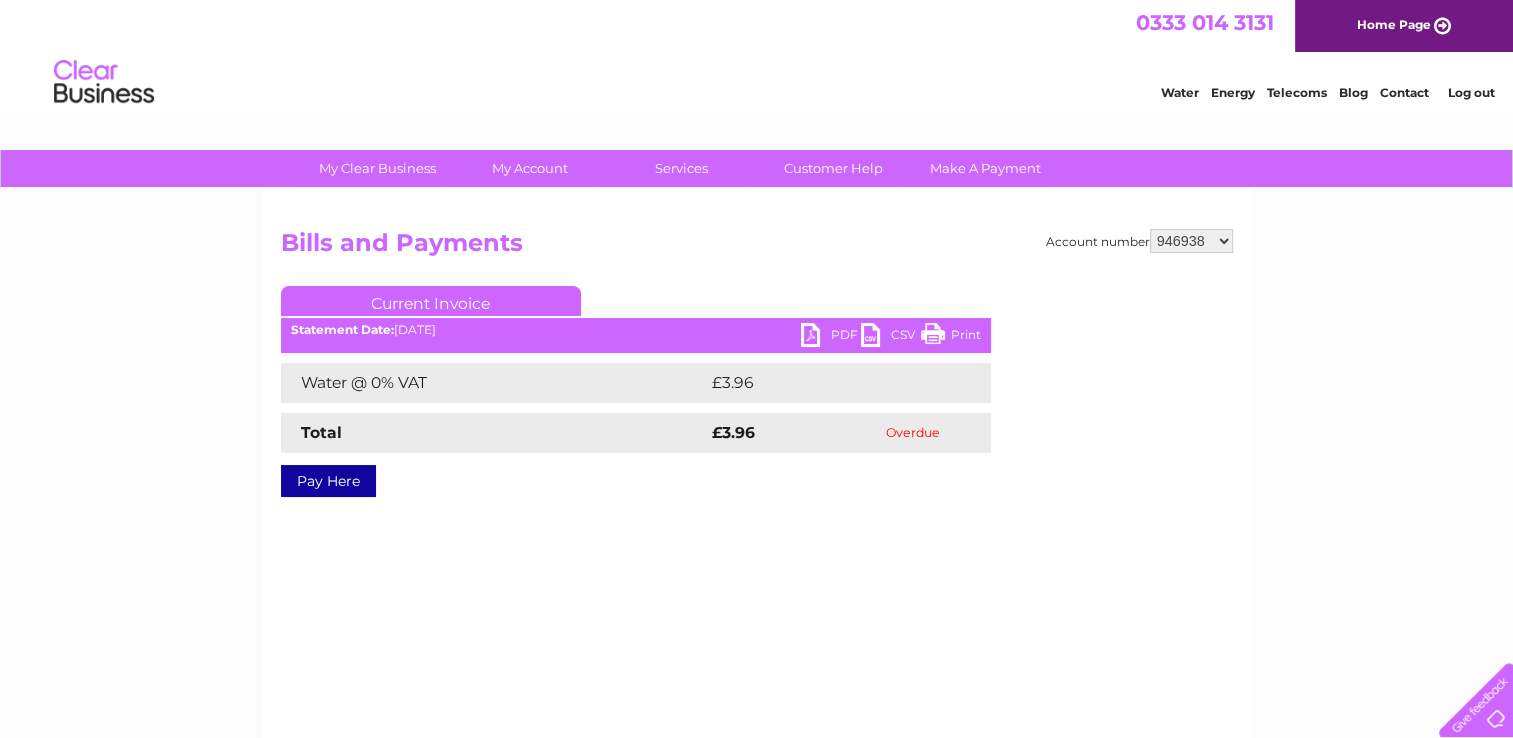 click on "930397
930399
930401
930403
946870
946876
946879
946938
946953
958512
964287
965293
966350
981771
999741
1111840
1111842
1111843
1111846
1111847
1111850
1111851
1111852
1111855
1111857
1111859" at bounding box center [1191, 241] 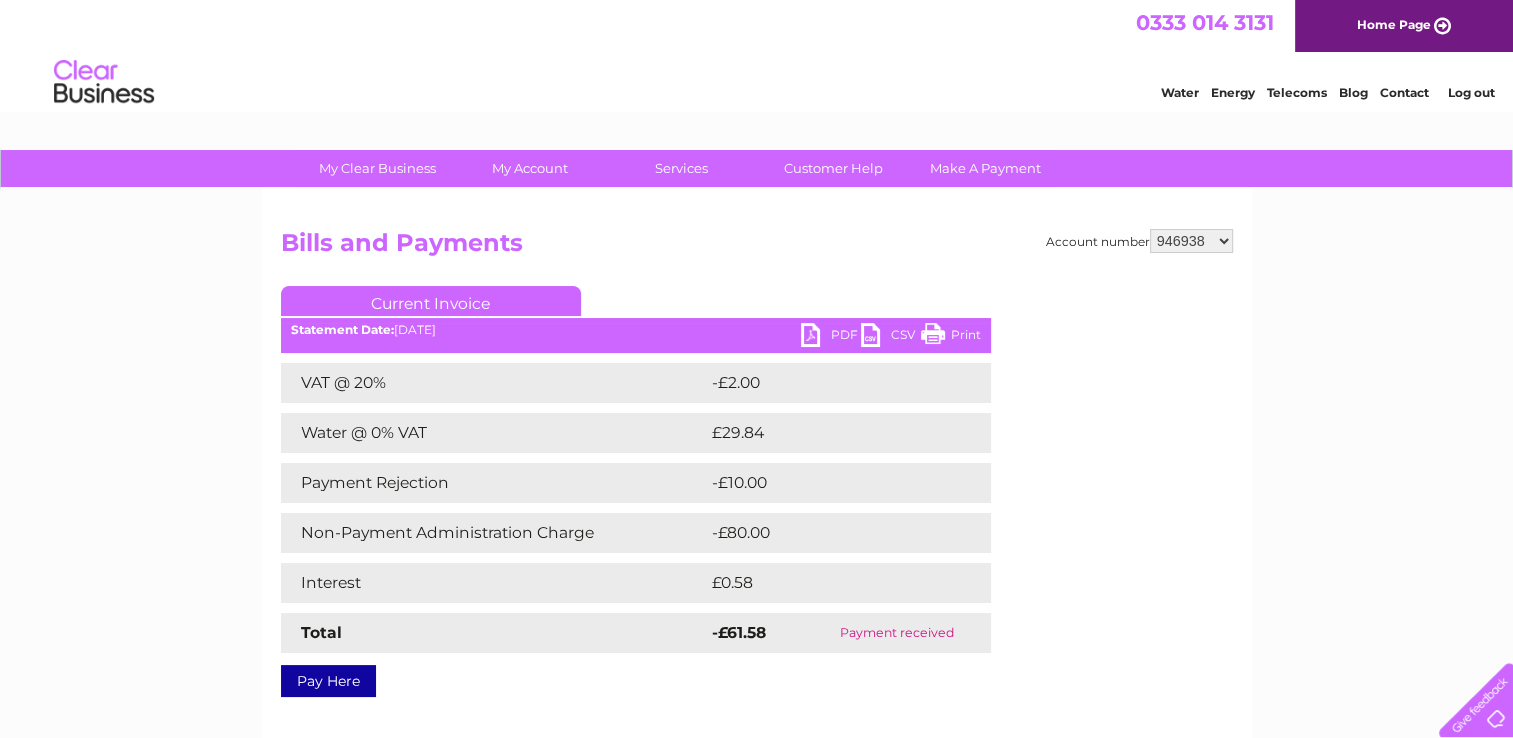scroll, scrollTop: 0, scrollLeft: 0, axis: both 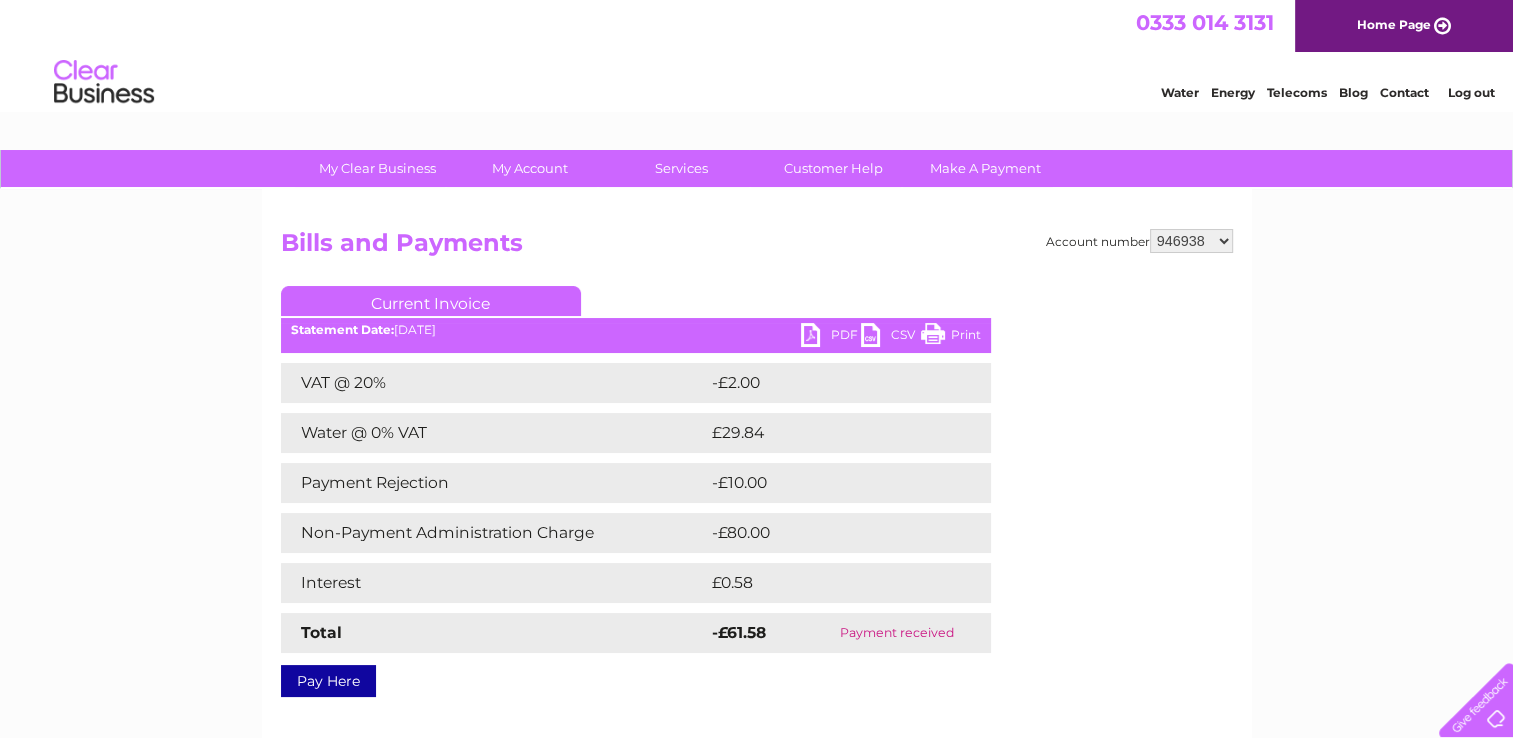 click on "930397
930399
930401
930403
946870
946876
946879
946938
946953
958512
964287
965293
966350
981771
999741
1111840
1111842
1111843
1111846
1111847
1111850
1111851
1111852
1111855
1111857
1111859" at bounding box center (1191, 241) 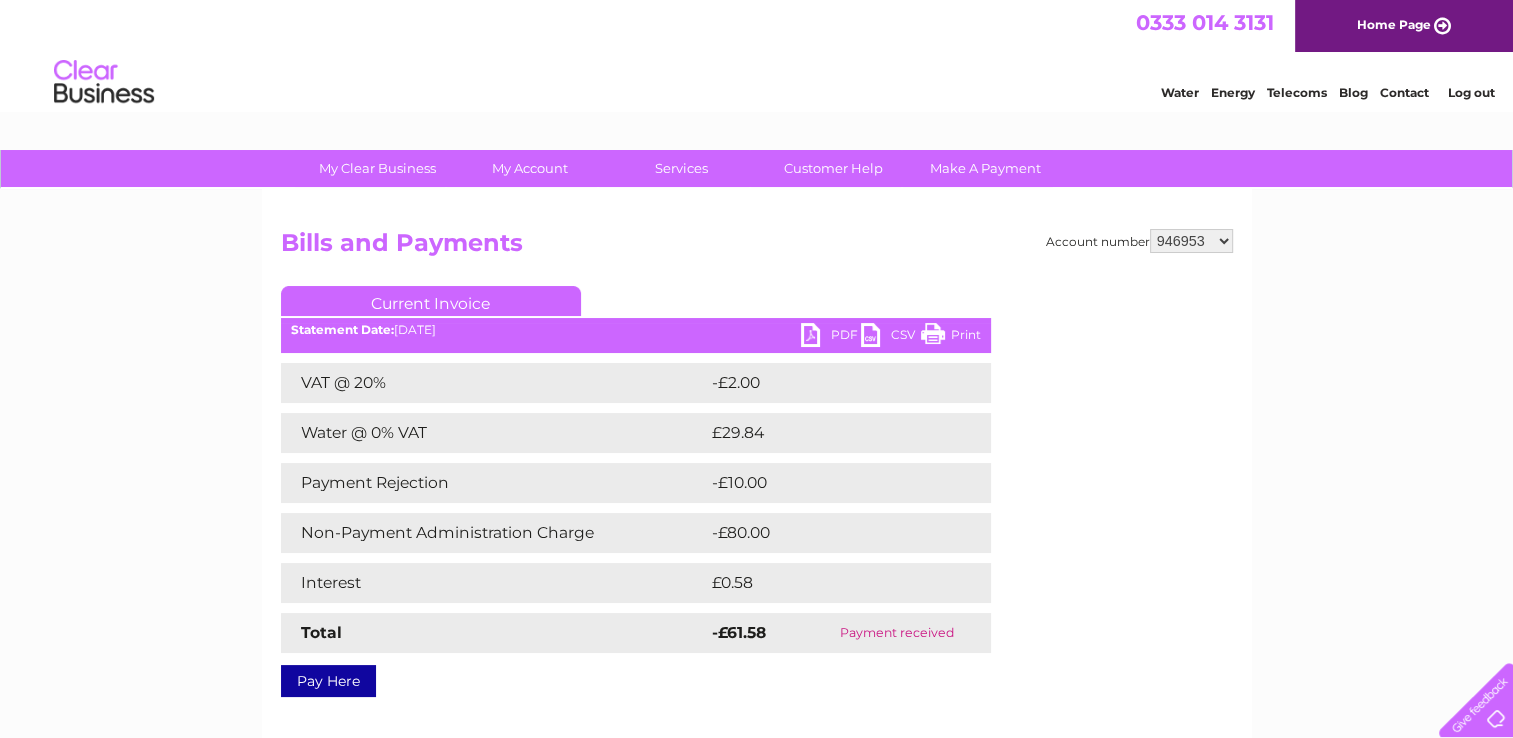 click on "930397
930399
930401
930403
946870
946876
946879
946938
946953
958512
964287
965293
966350
981771
999741
1111840
1111842
1111843
1111846
1111847
1111850
1111851
1111852
1111855
1111857
1111859" at bounding box center [1191, 241] 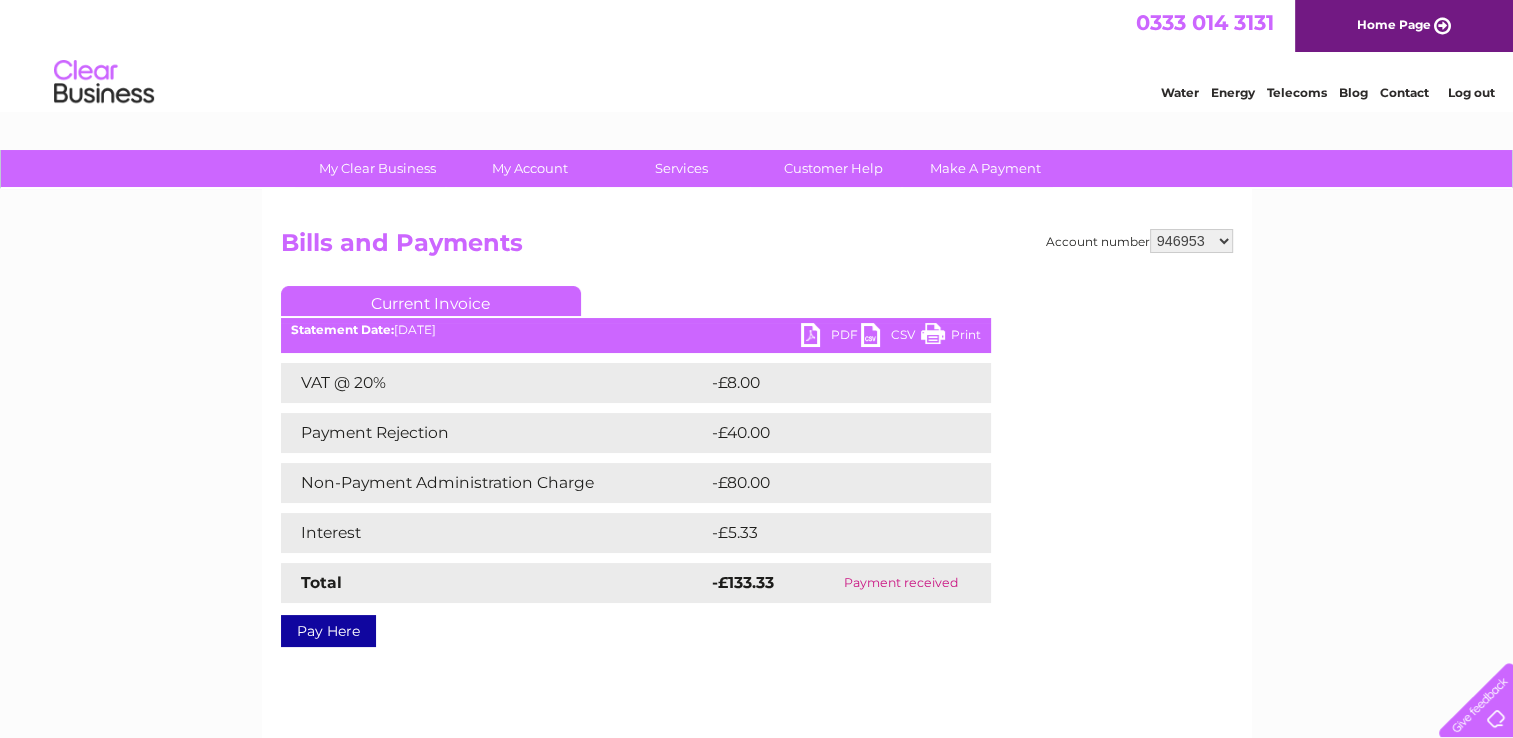scroll, scrollTop: 0, scrollLeft: 0, axis: both 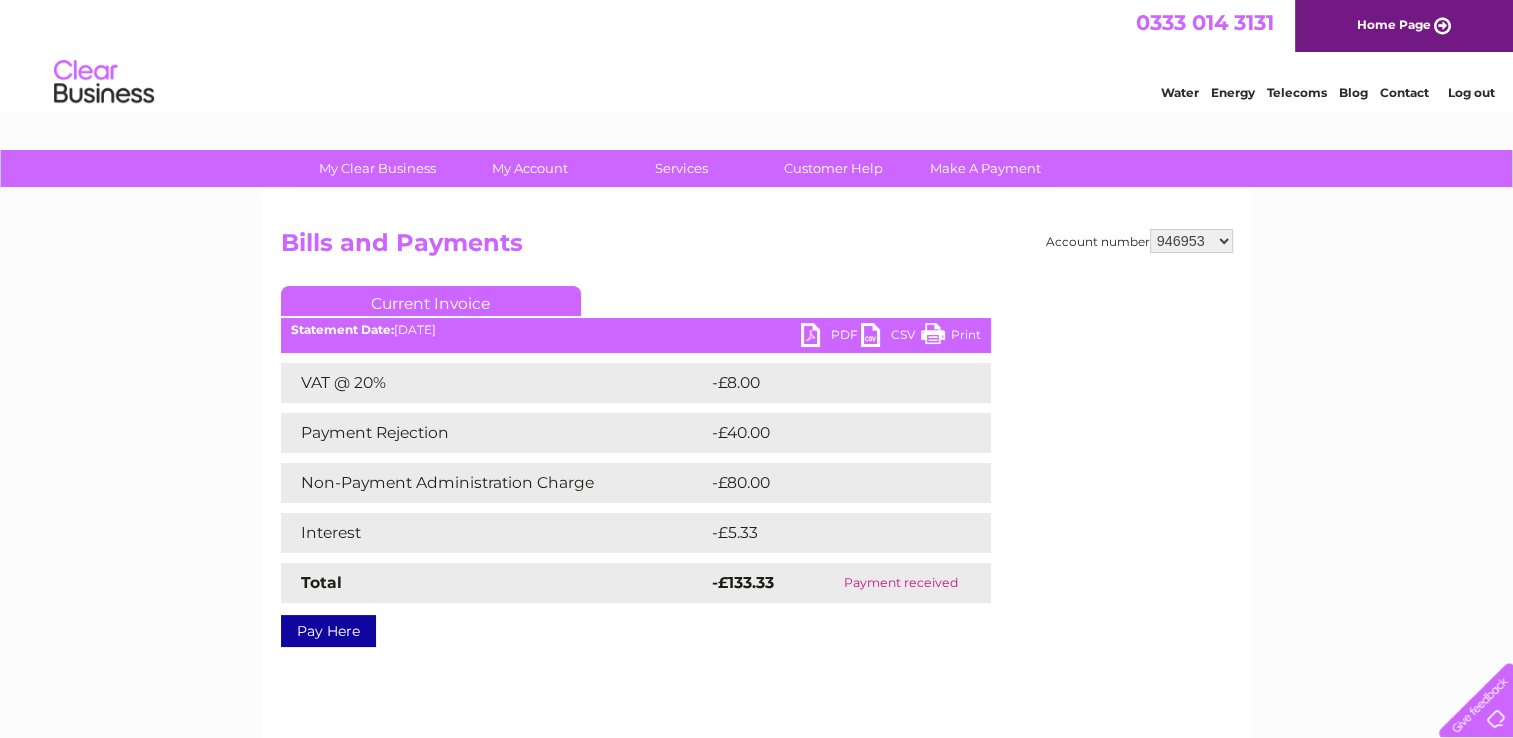 click on "930397
930399
930401
930403
946870
946876
946879
946938
946953
958512
964287
965293
966350
981771
999741
1111840
1111842
1111843
1111846
1111847
1111850
1111851
1111852
1111855
1111857
1111859" at bounding box center (1191, 241) 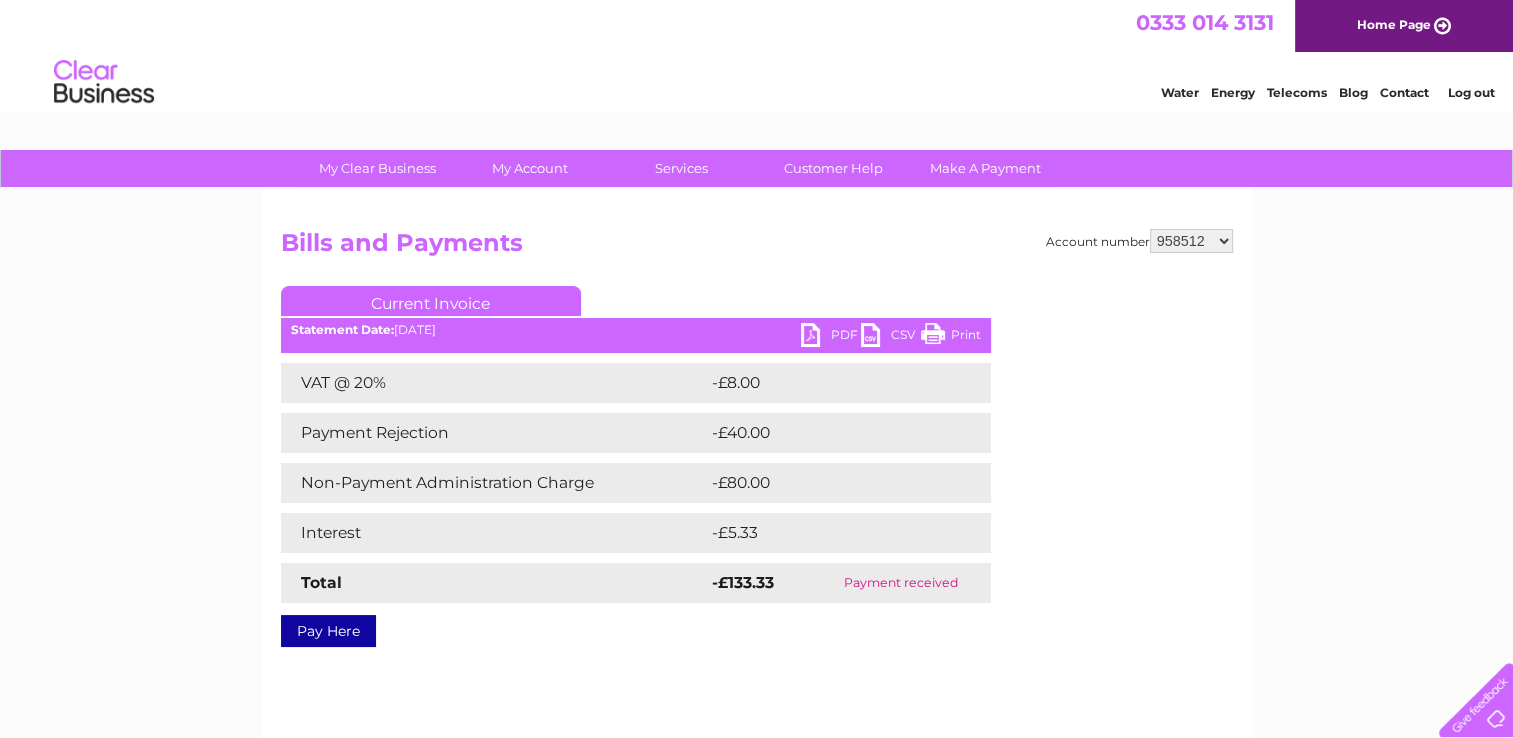 click on "930397
930399
930401
930403
946870
946876
946879
946938
946953
958512
964287
965293
966350
981771
999741
1111840
1111842
1111843
1111846
1111847
1111850
1111851
1111852
1111855
1111857
1111859" at bounding box center (1191, 241) 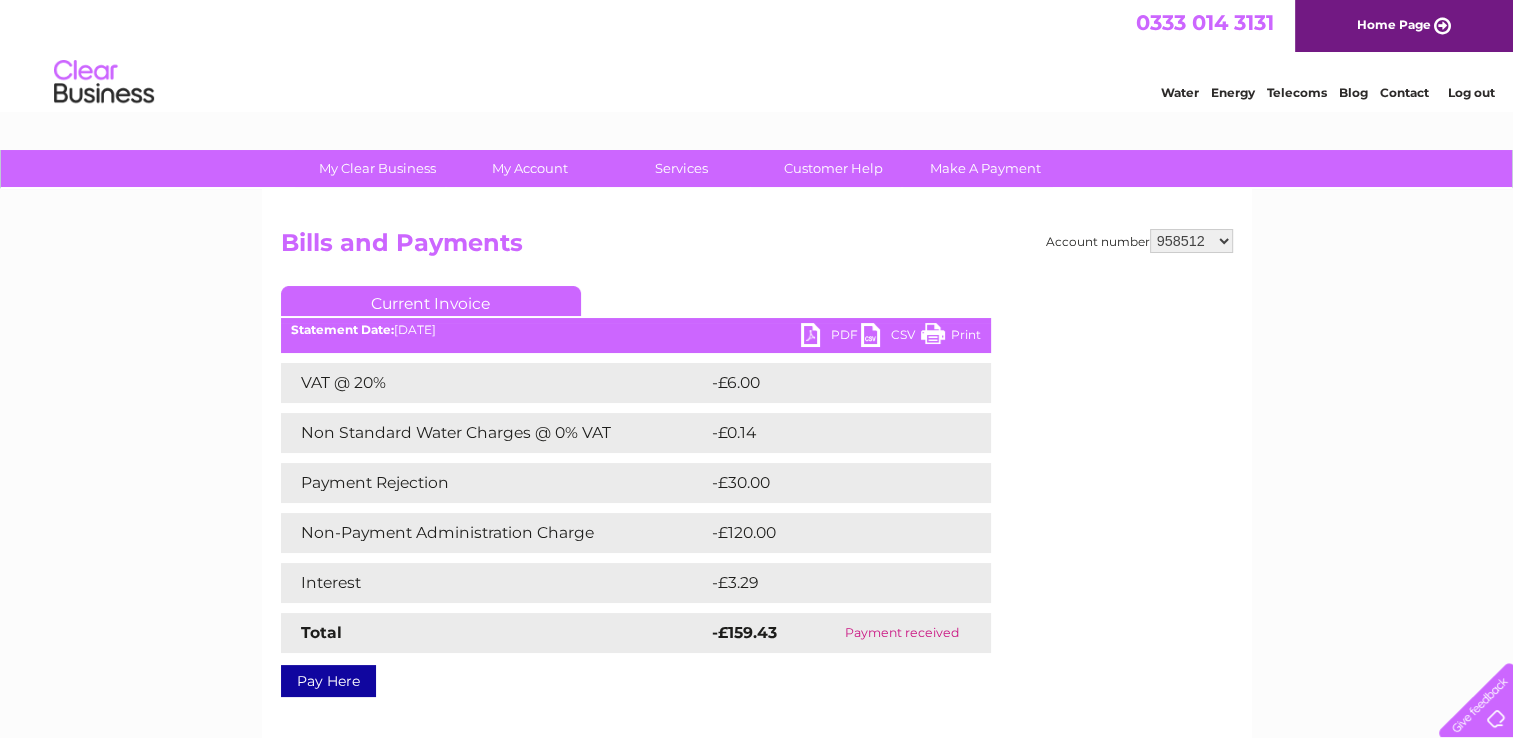 scroll, scrollTop: 0, scrollLeft: 0, axis: both 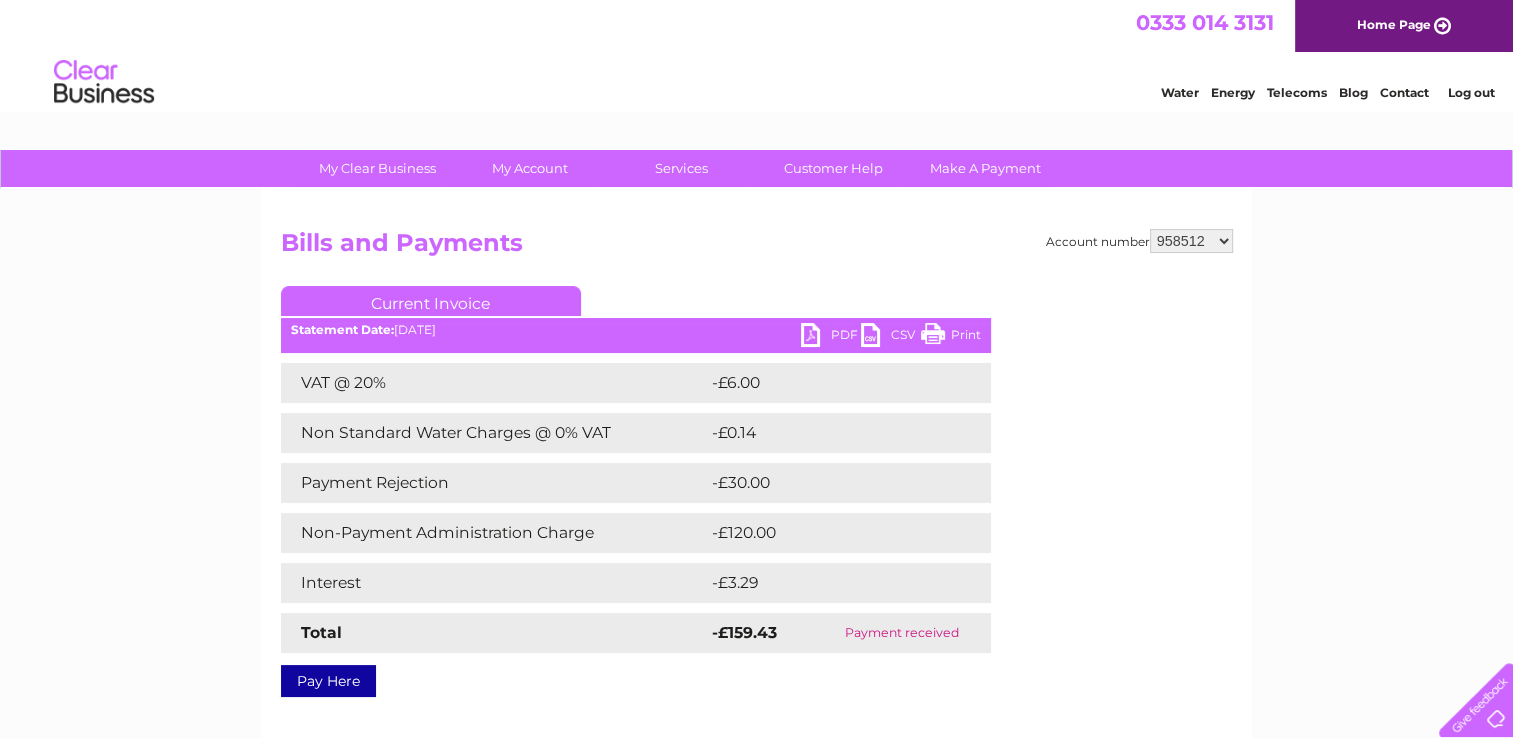 click on "930397
930399
930401
930403
946870
946876
946879
946938
946953
958512
964287
965293
966350
981771
999741
1111840
1111842
1111843
1111846
1111847
1111850
1111851
1111852
1111855
1111857
1111859" at bounding box center [1191, 241] 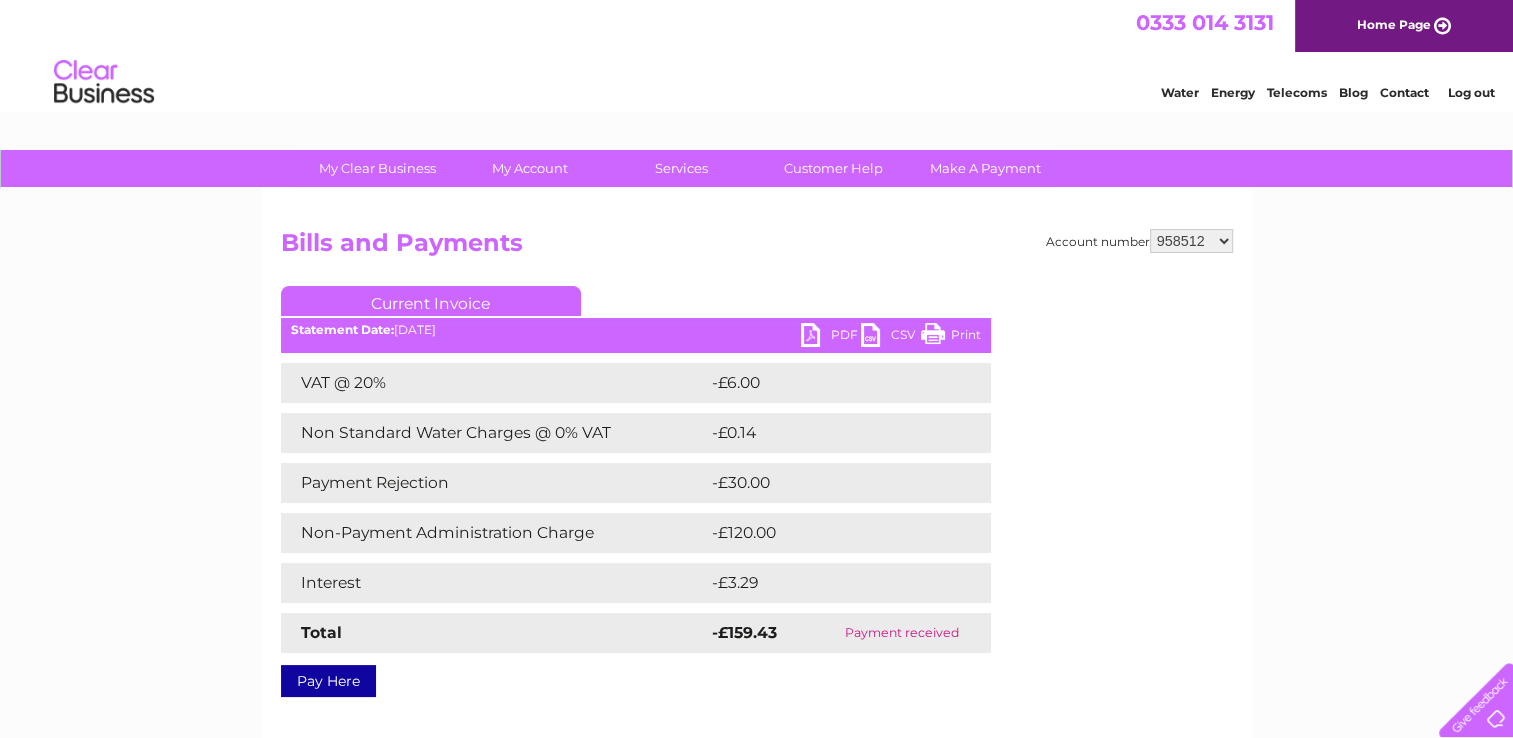 select on "964287" 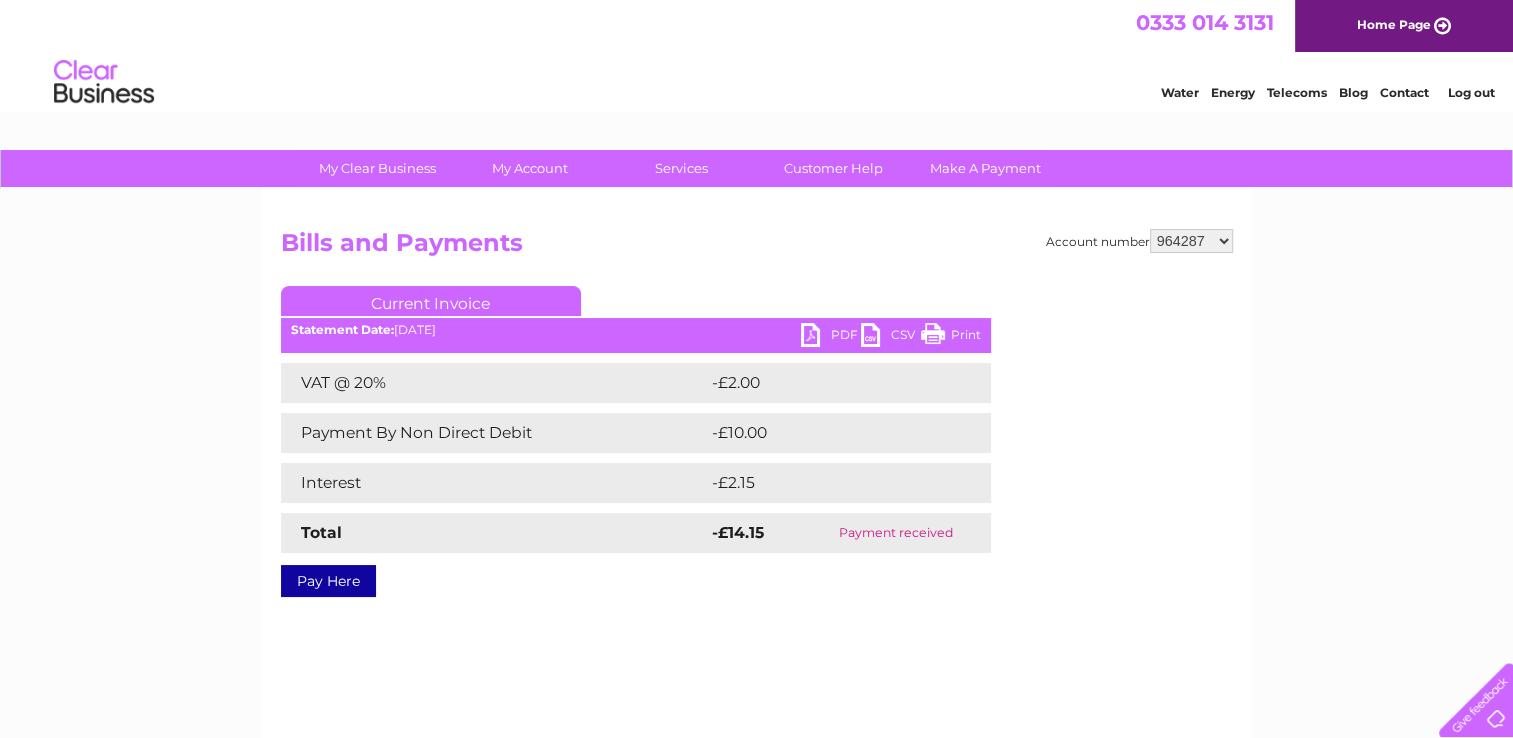 scroll, scrollTop: 0, scrollLeft: 0, axis: both 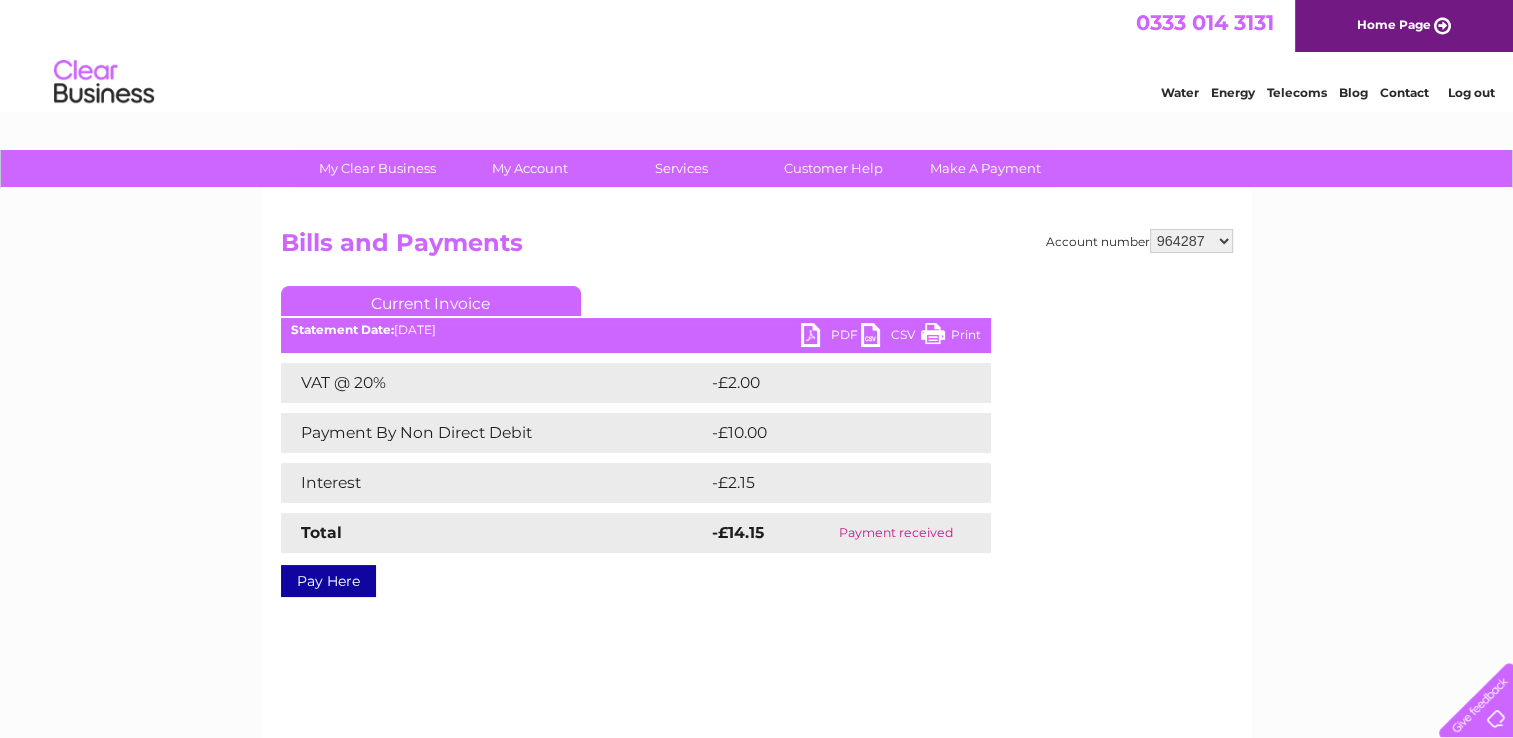 select on "965293" 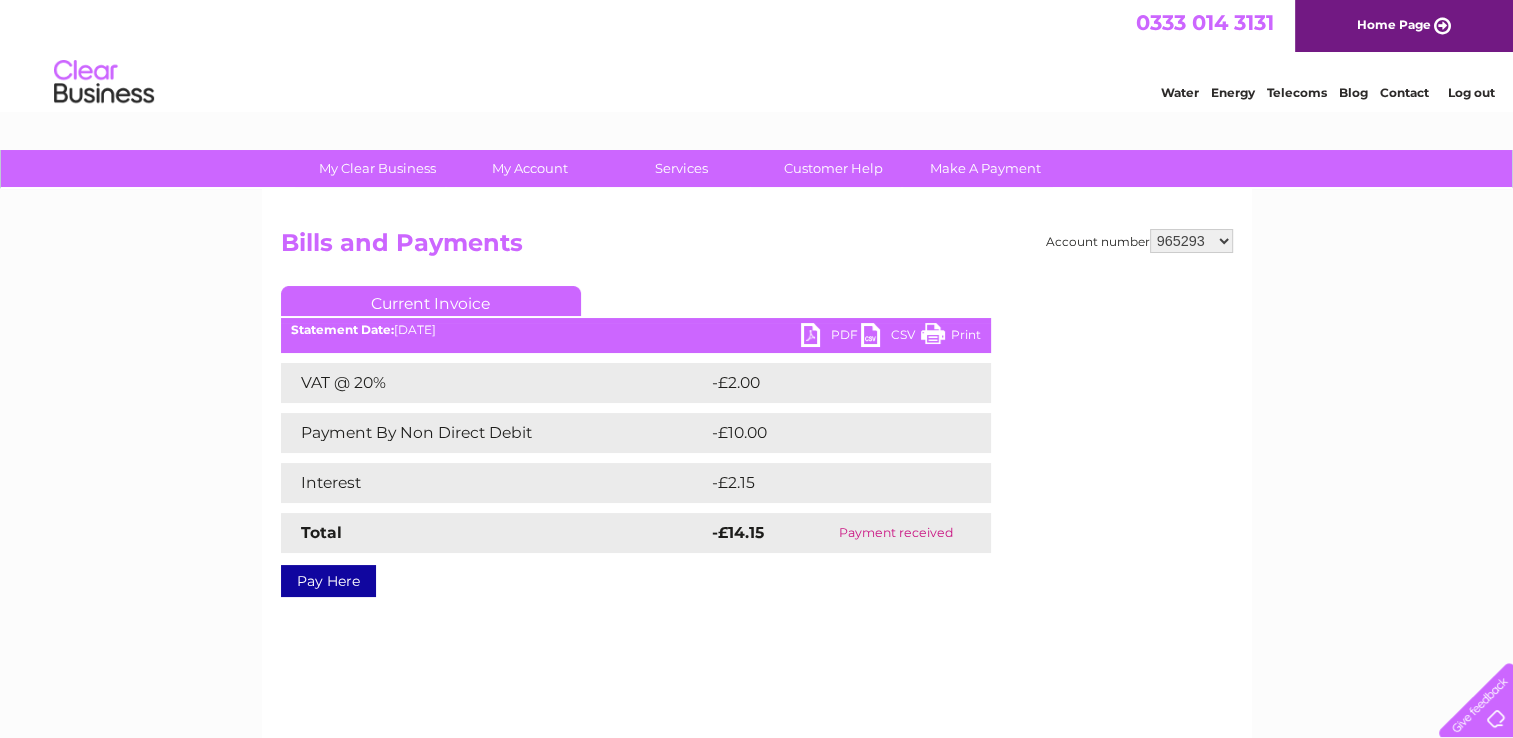 click on "930397
930399
930401
930403
946870
946876
946879
946938
946953
958512
964287
965293
966350
981771
999741
1111840
1111842
1111843
1111846
1111847
1111850
1111851
1111852
1111855
1111857
1111859" at bounding box center (1191, 241) 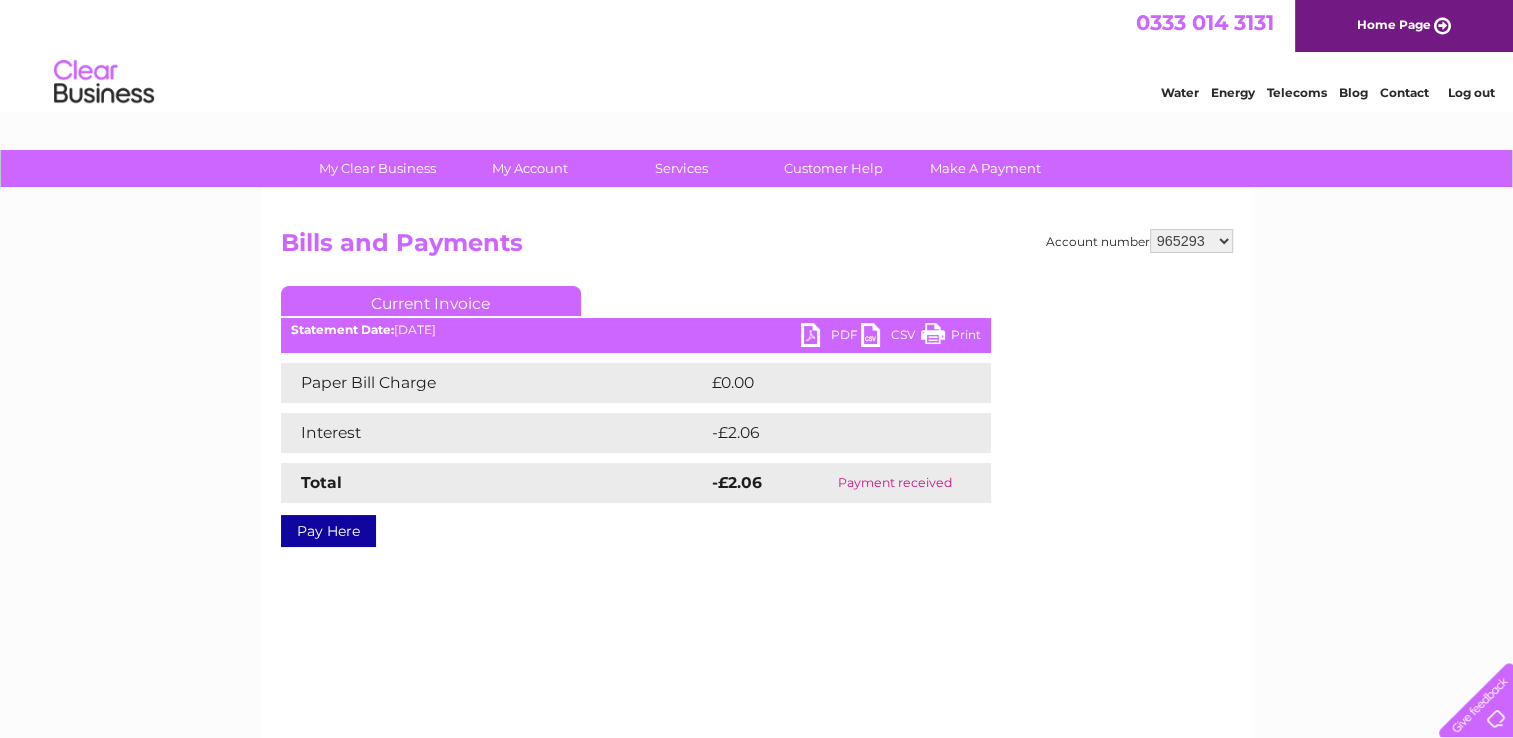 scroll, scrollTop: 0, scrollLeft: 0, axis: both 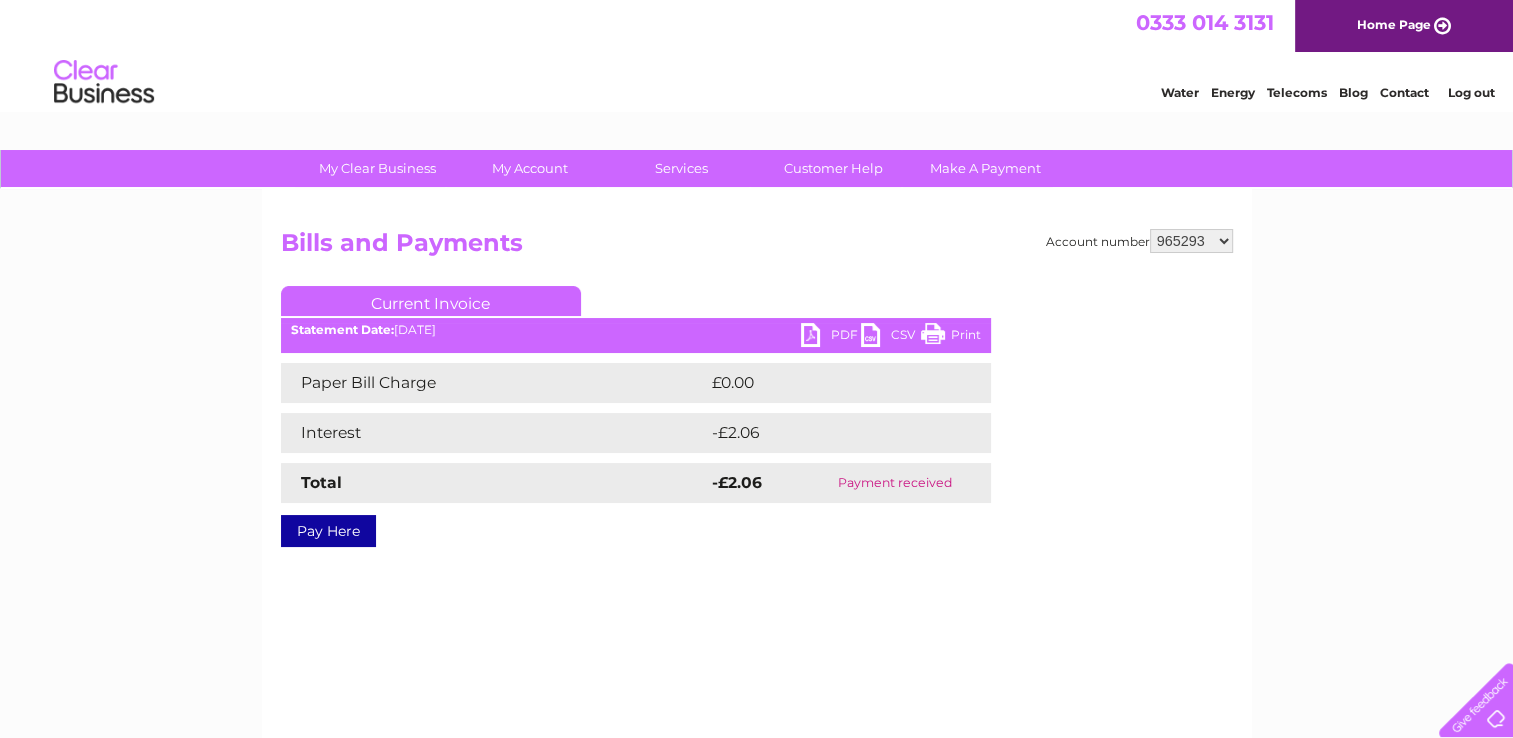 select on "966350" 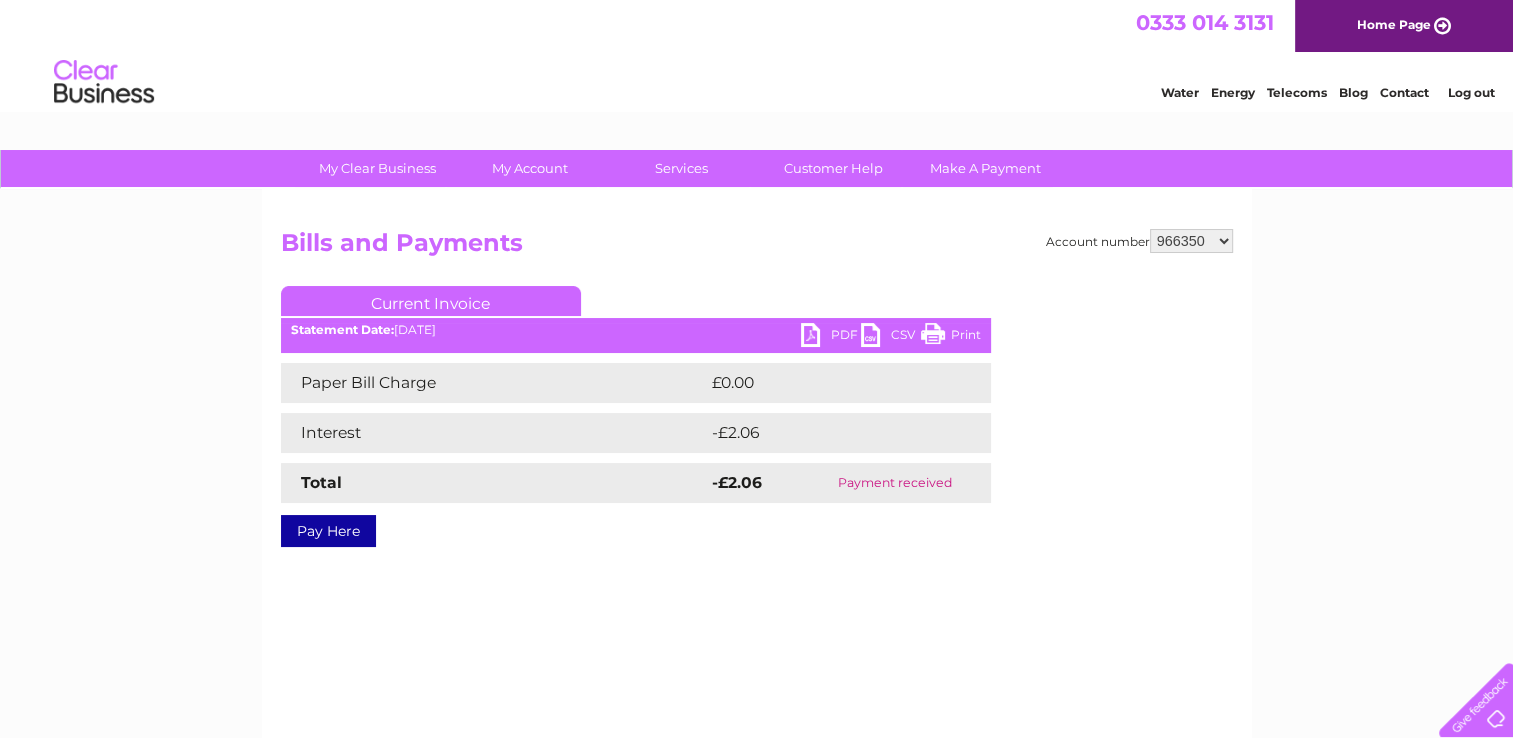 click on "930397
930399
930401
930403
946870
946876
946879
946938
946953
958512
964287
965293
966350
981771
999741
1111840
1111842
1111843
1111846
1111847
1111850
1111851
1111852
1111855
1111857
1111859" at bounding box center (1191, 241) 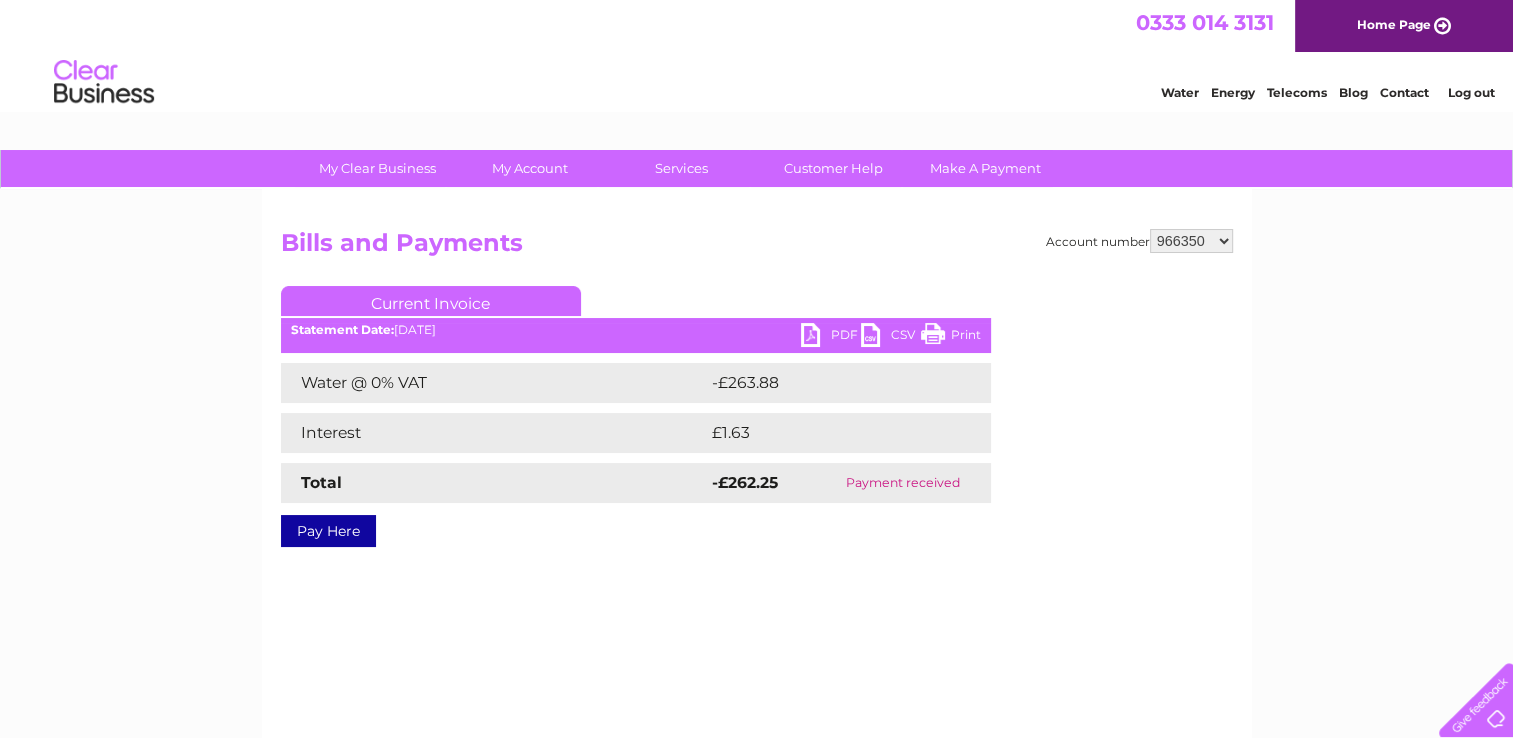 scroll, scrollTop: 0, scrollLeft: 0, axis: both 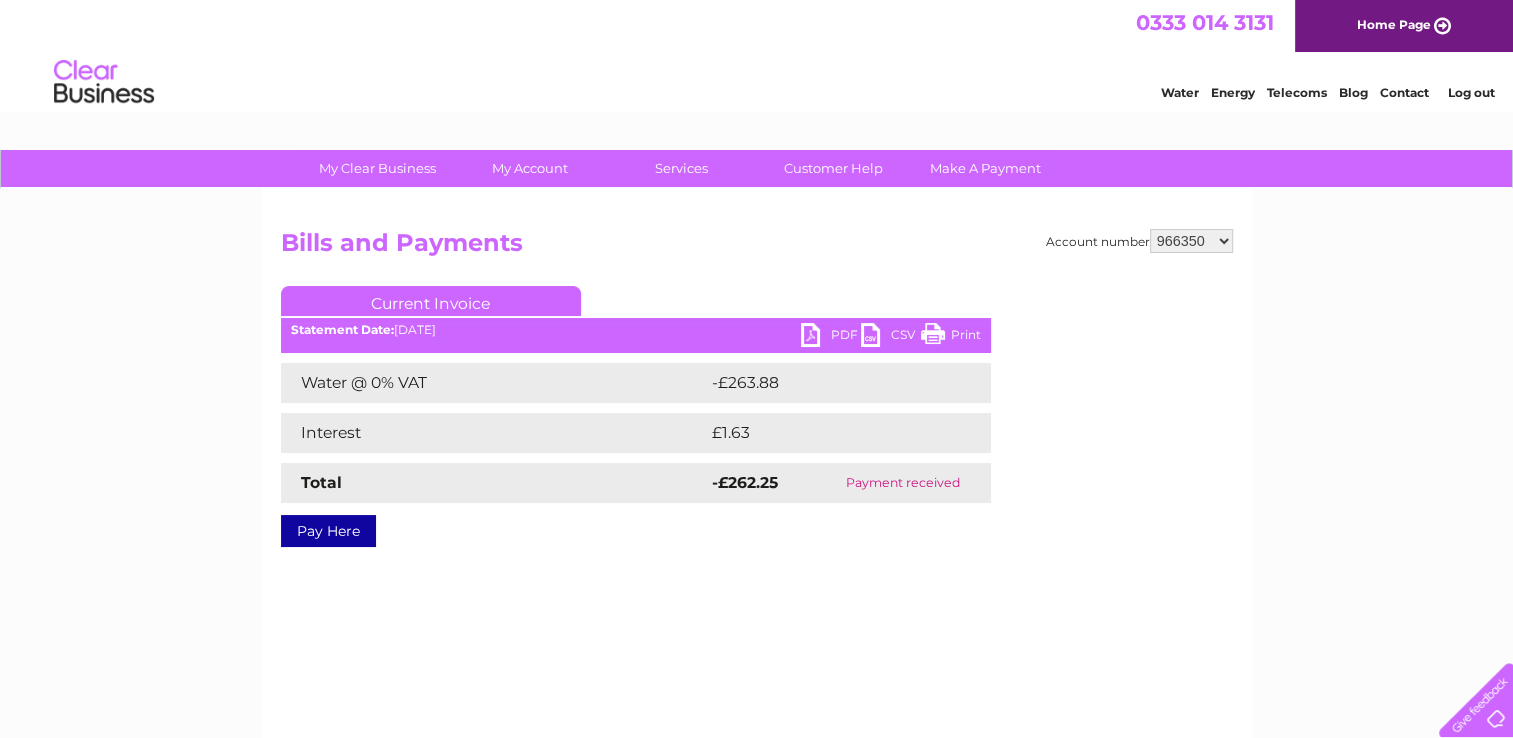 click on "930397
930399
930401
930403
946870
946876
946879
946938
946953
958512
964287
965293
966350
981771
999741
1111840
1111842
1111843
1111846
1111847
1111850
1111851
1111852
1111855
1111857
1111859" at bounding box center [1191, 241] 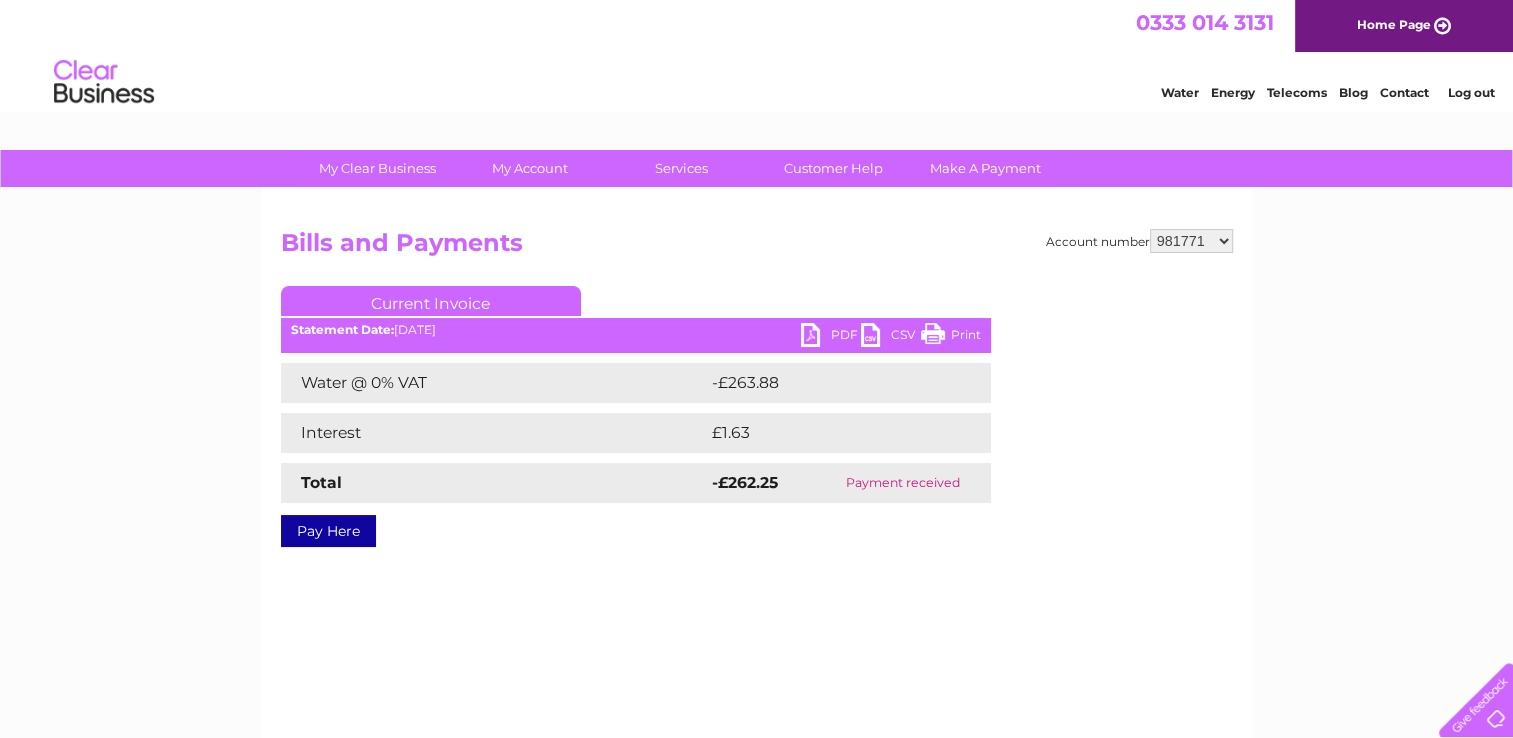 click on "930397
930399
930401
930403
946870
946876
946879
946938
946953
958512
964287
965293
966350
981771
999741
1111840
1111842
1111843
1111846
1111847
1111850
1111851
1111852
1111855
1111857
1111859" at bounding box center (1191, 241) 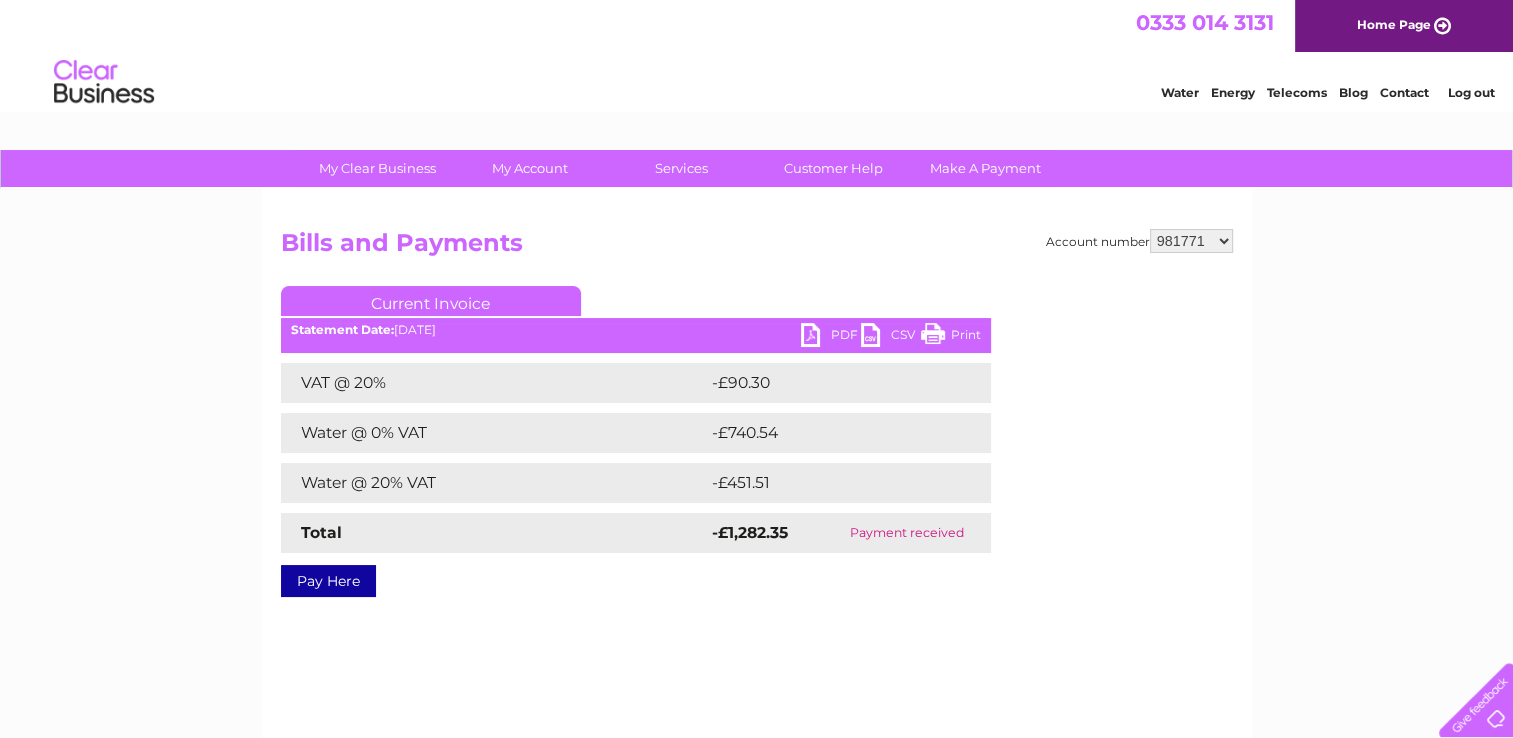 scroll, scrollTop: 0, scrollLeft: 0, axis: both 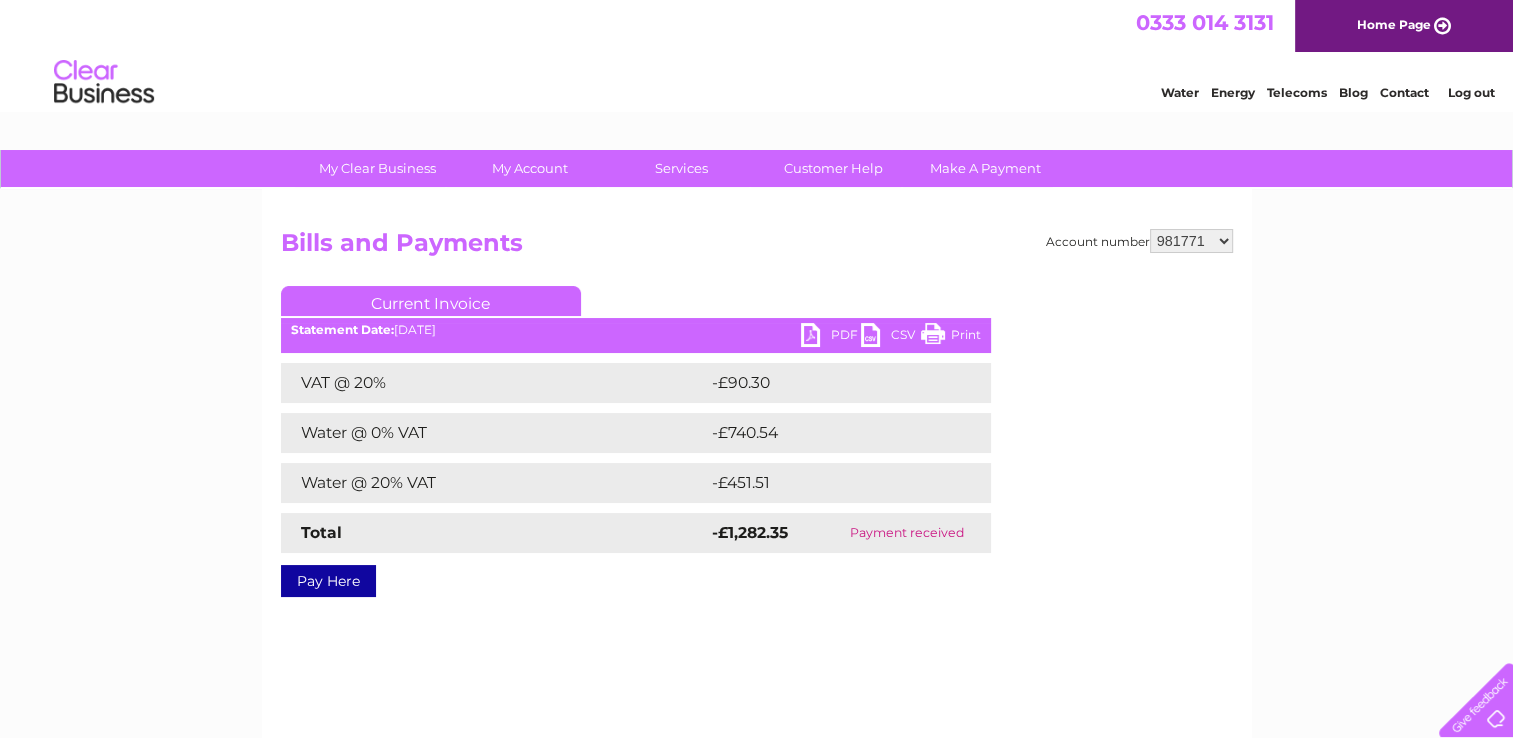 click on "930397
930399
930401
930403
946870
946876
946879
946938
946953
958512
964287
965293
966350
981771
999741
1111840
1111842
1111843
1111846
1111847
1111850
1111851
1111852
1111855
1111857
1111859" at bounding box center (1191, 241) 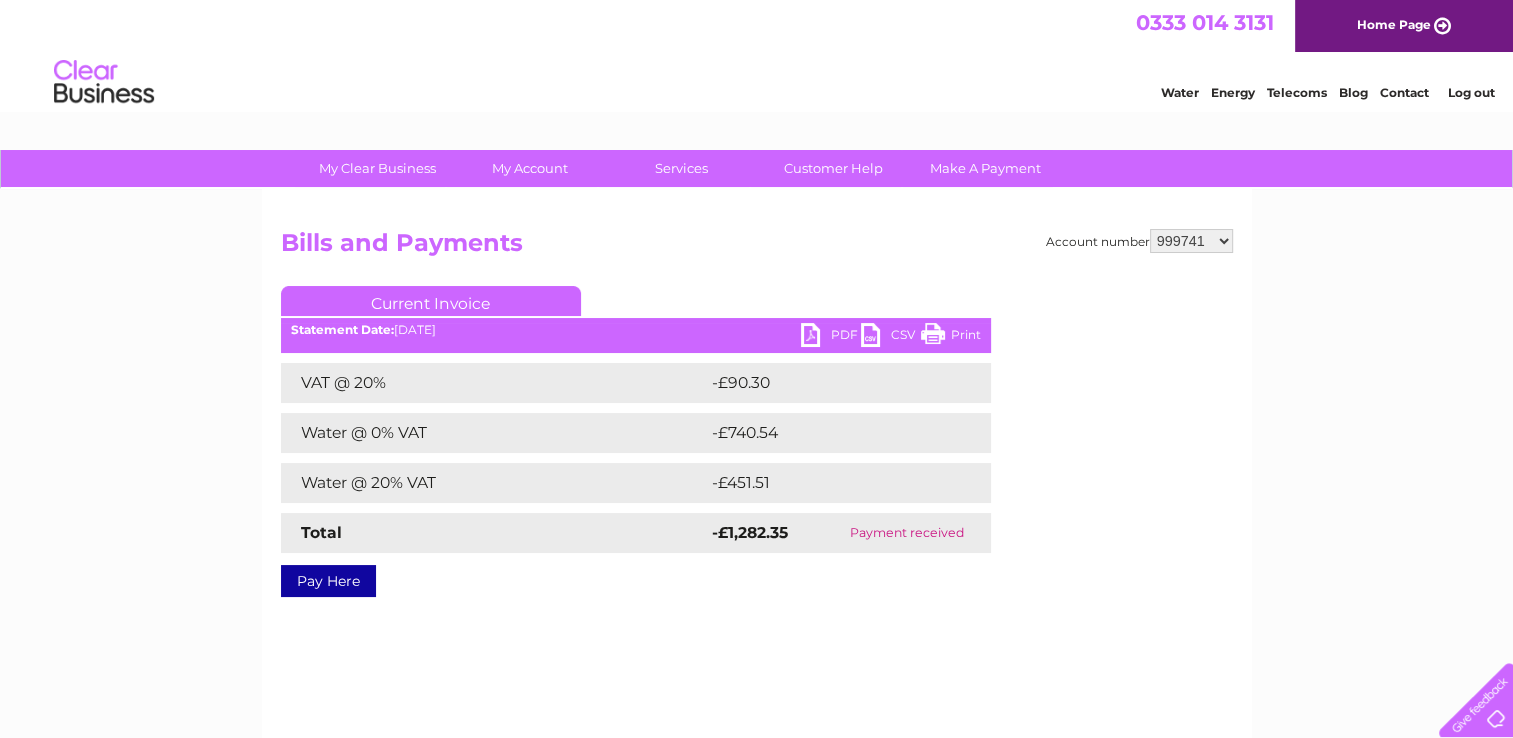 click on "930397
930399
930401
930403
946870
946876
946879
946938
946953
958512
964287
965293
966350
981771
999741
1111840
1111842
1111843
1111846
1111847
1111850
1111851
1111852
1111855
1111857
1111859" at bounding box center (1191, 241) 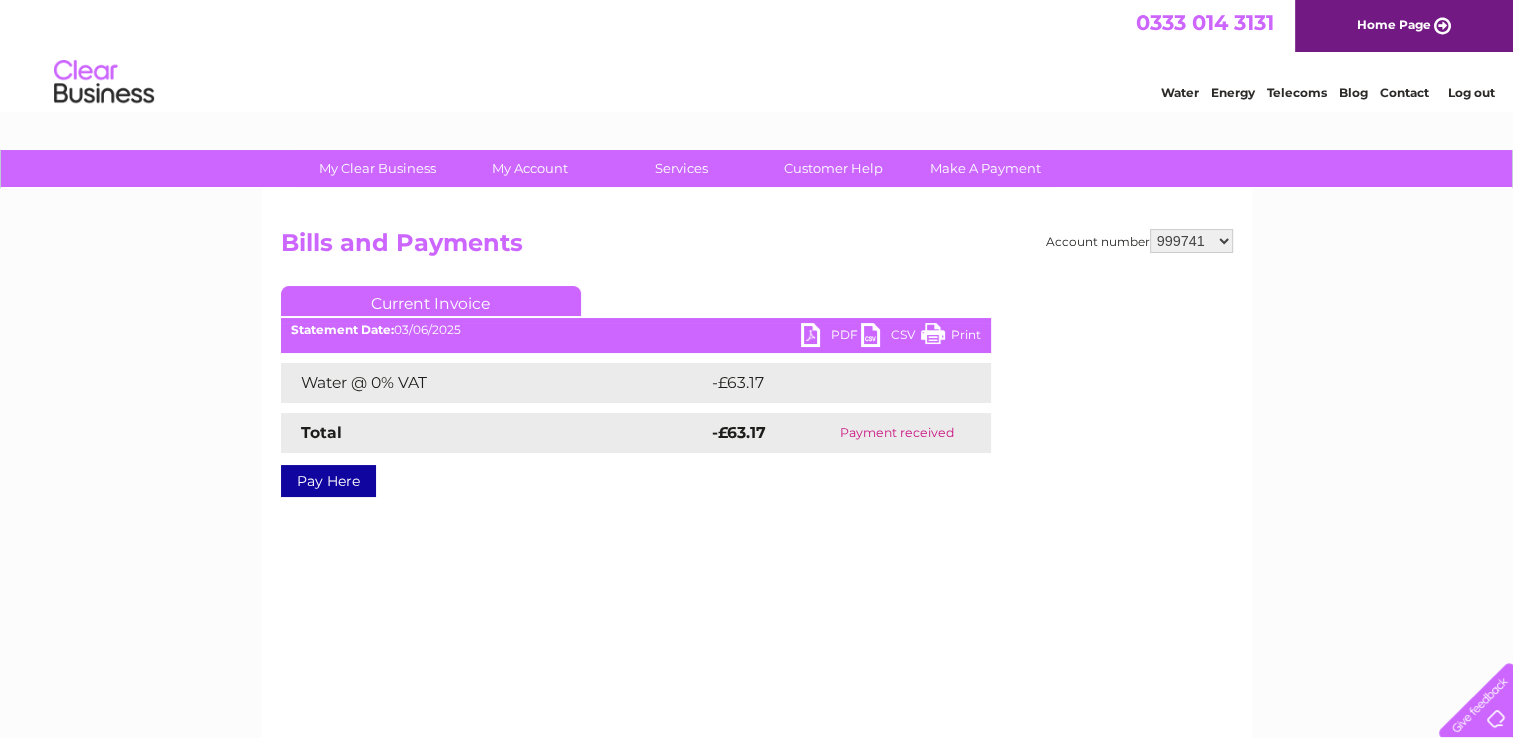 scroll, scrollTop: 0, scrollLeft: 0, axis: both 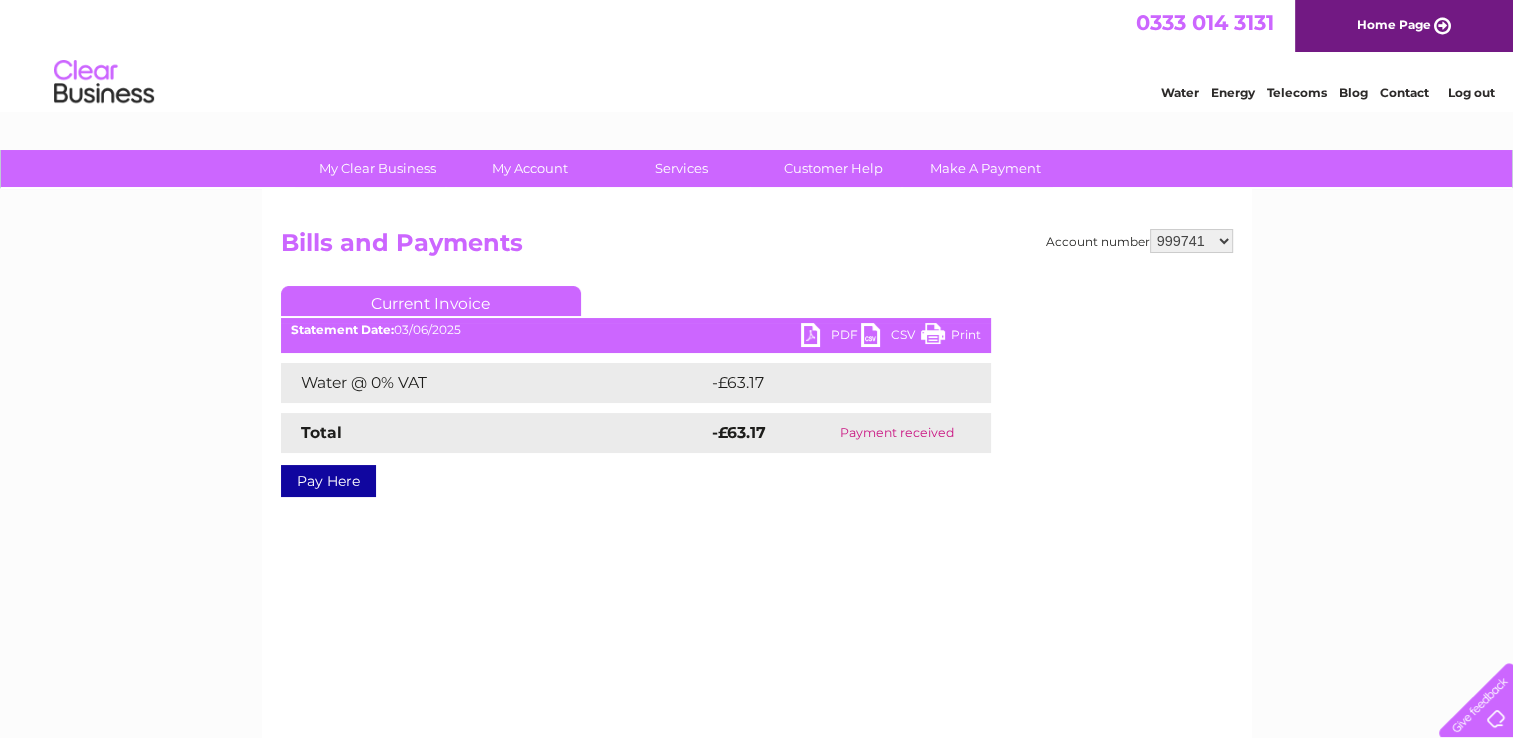 click on "930397
930399
930401
930403
946870
946876
946879
946938
946953
958512
964287
965293
966350
981771
999741
1111840
1111842
1111843
1111846
1111847
1111850
1111851
1111852
1111855
1111857
1111859" at bounding box center [1191, 241] 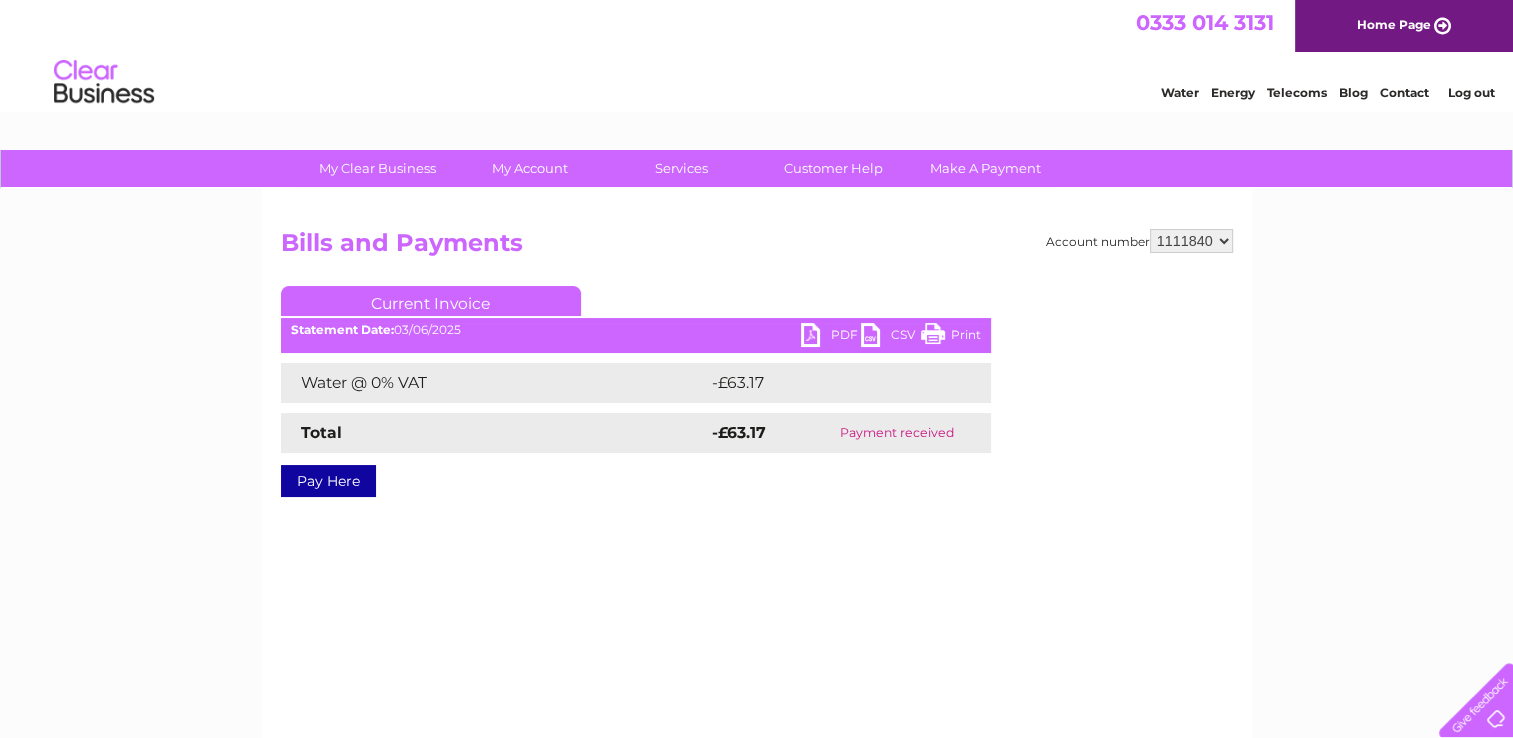 click on "930397
930399
930401
930403
946870
946876
946879
946938
946953
958512
964287
965293
966350
981771
999741
1111840
1111842
1111843
1111846
1111847
1111850
1111851
1111852
1111855
1111857
1111859" at bounding box center [1191, 241] 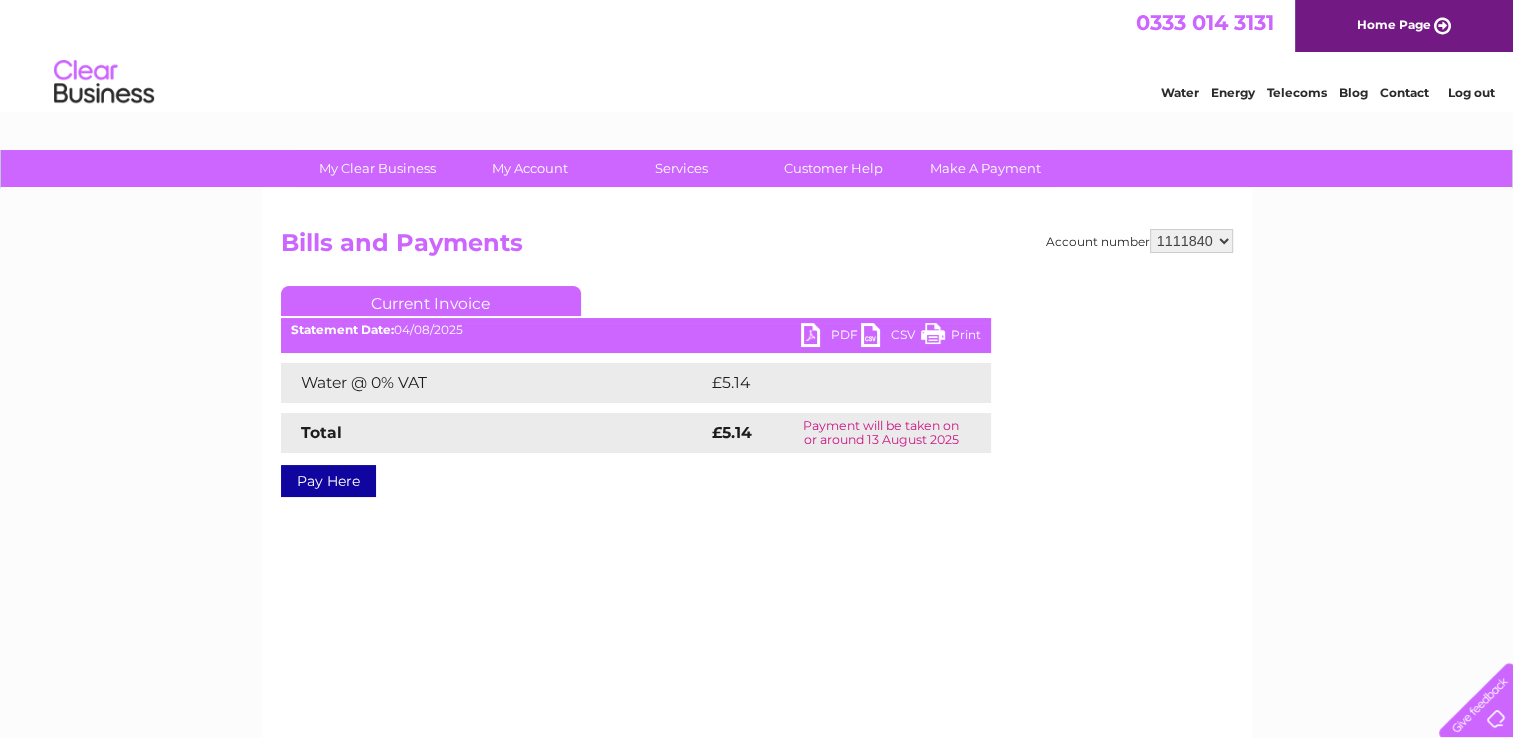 scroll, scrollTop: 0, scrollLeft: 0, axis: both 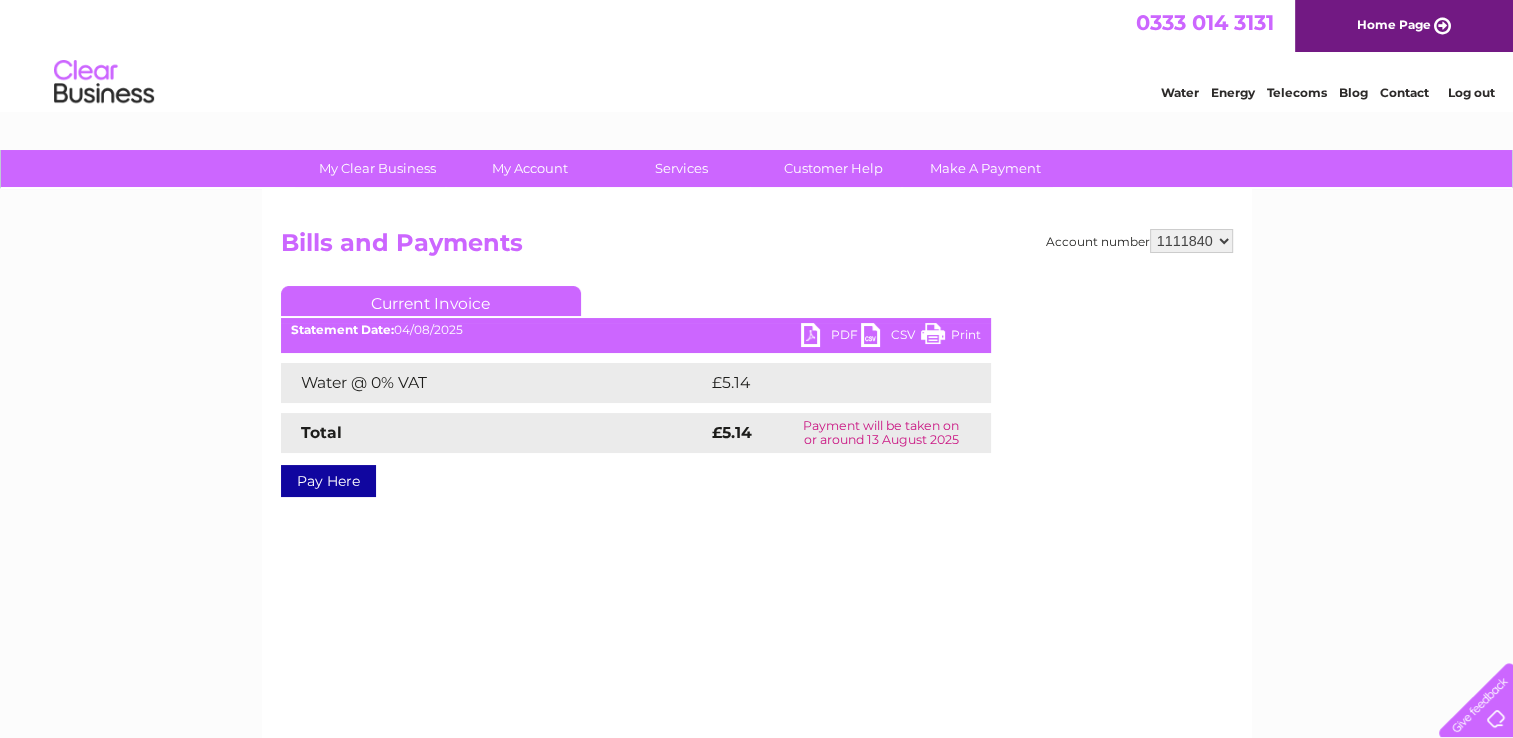 click on "PDF" at bounding box center (831, 337) 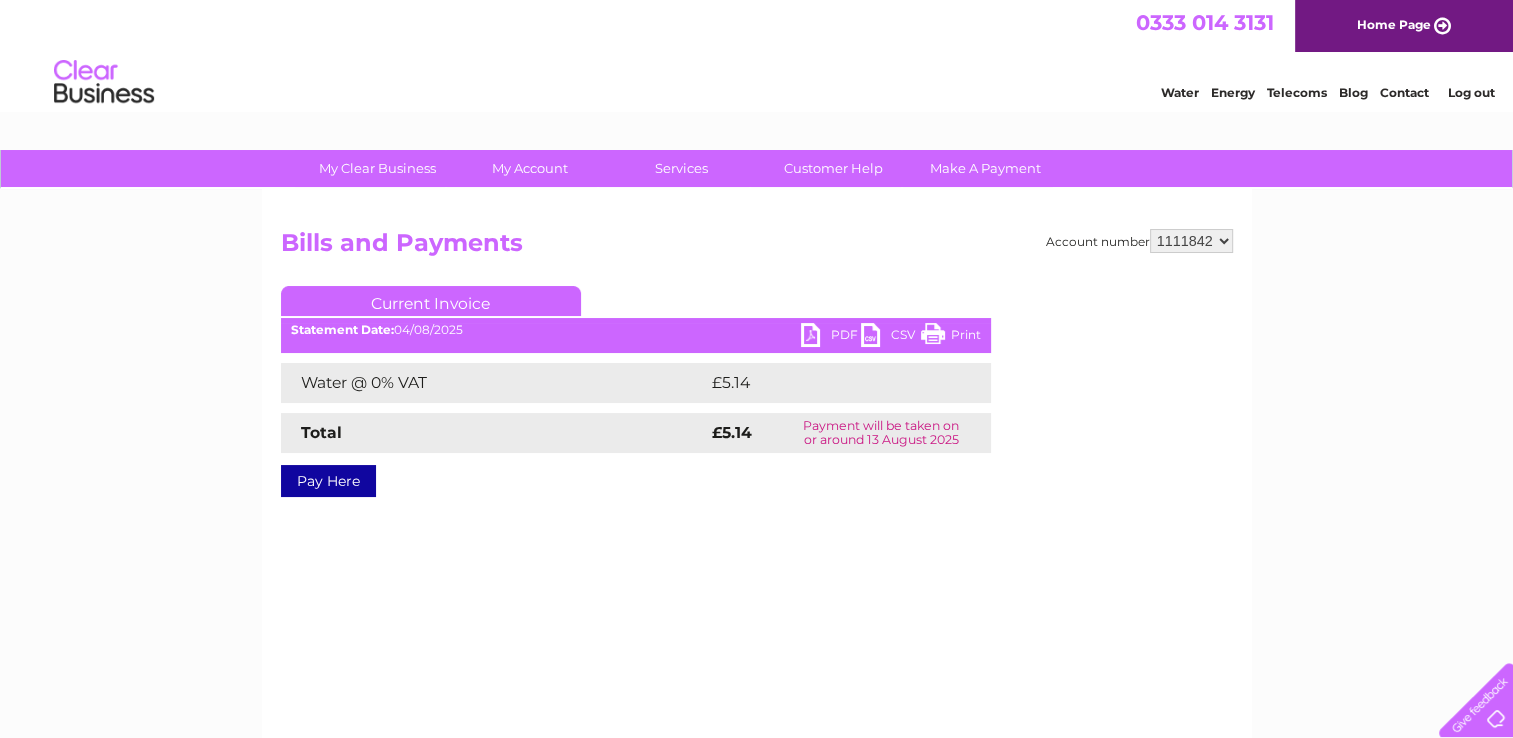 click on "930397
930399
930401
930403
946870
946876
946879
946938
946953
958512
964287
965293
966350
981771
999741
1111840
1111842
1111843
1111846
1111847
1111850
1111851
1111852
1111855
1111857
1111859" at bounding box center (1191, 241) 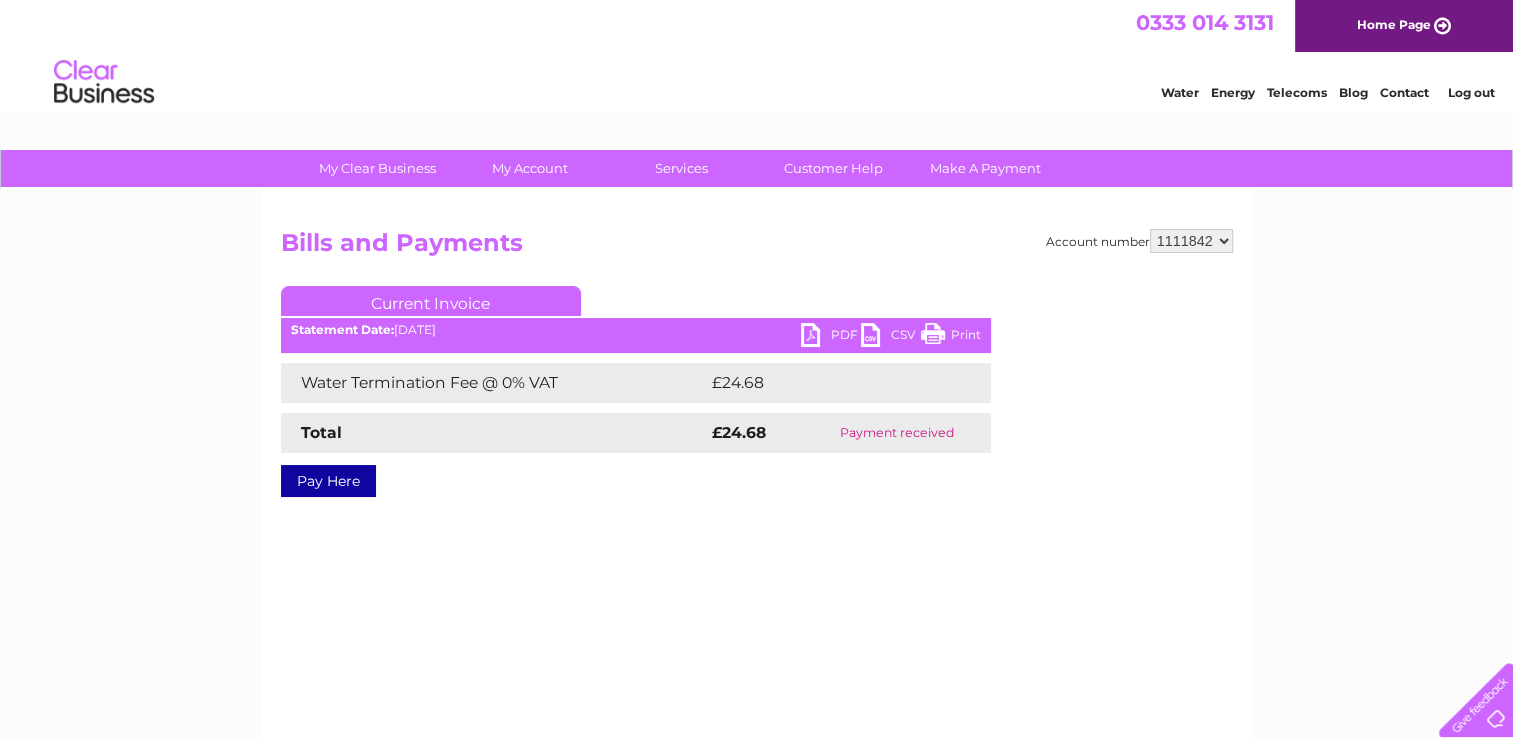 scroll, scrollTop: 0, scrollLeft: 0, axis: both 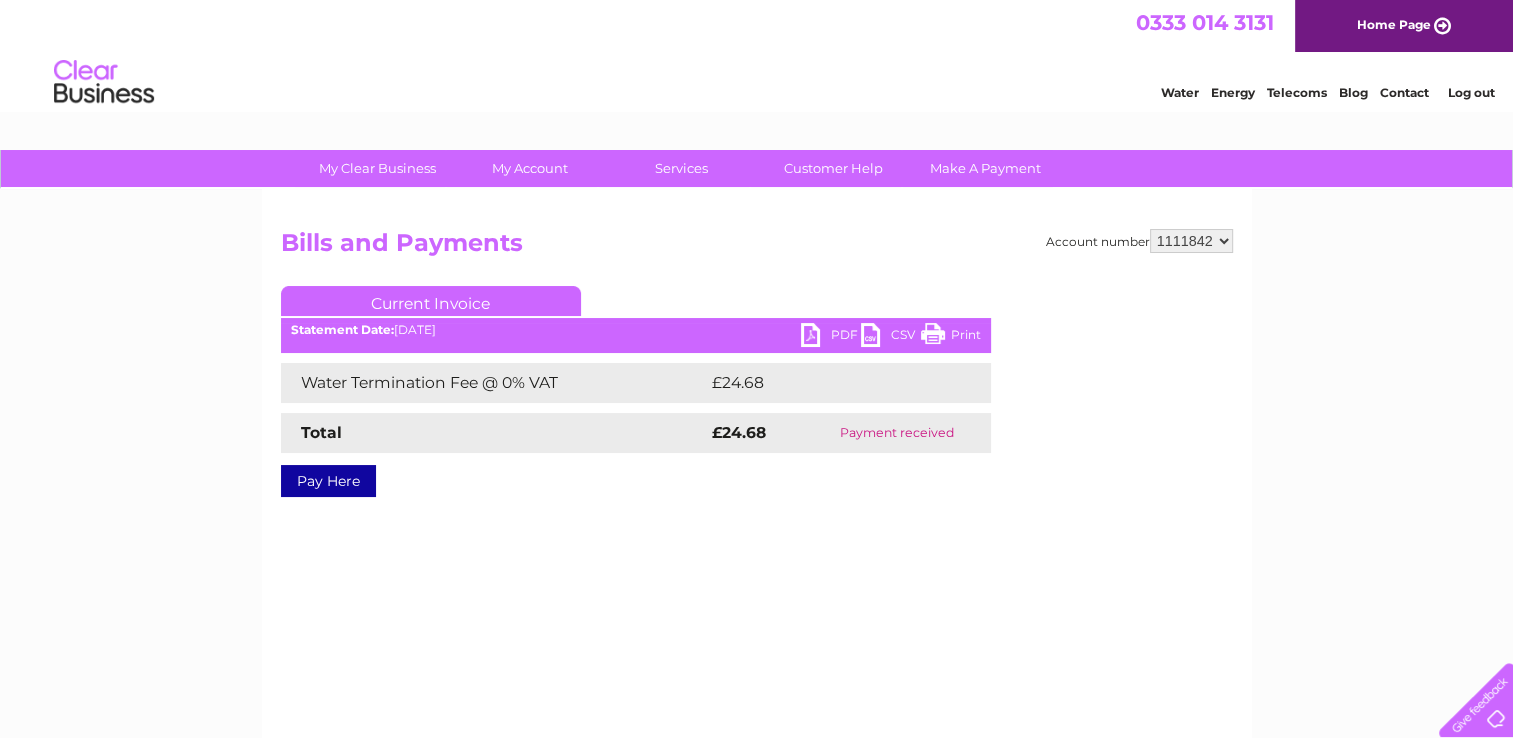 click on "930397
930399
930401
930403
946870
946876
946879
946938
946953
958512
964287
965293
966350
981771
999741
1111840
1111842
1111843
1111846
1111847
1111850
1111851
1111852
1111855
1111857
1111859" at bounding box center [1191, 241] 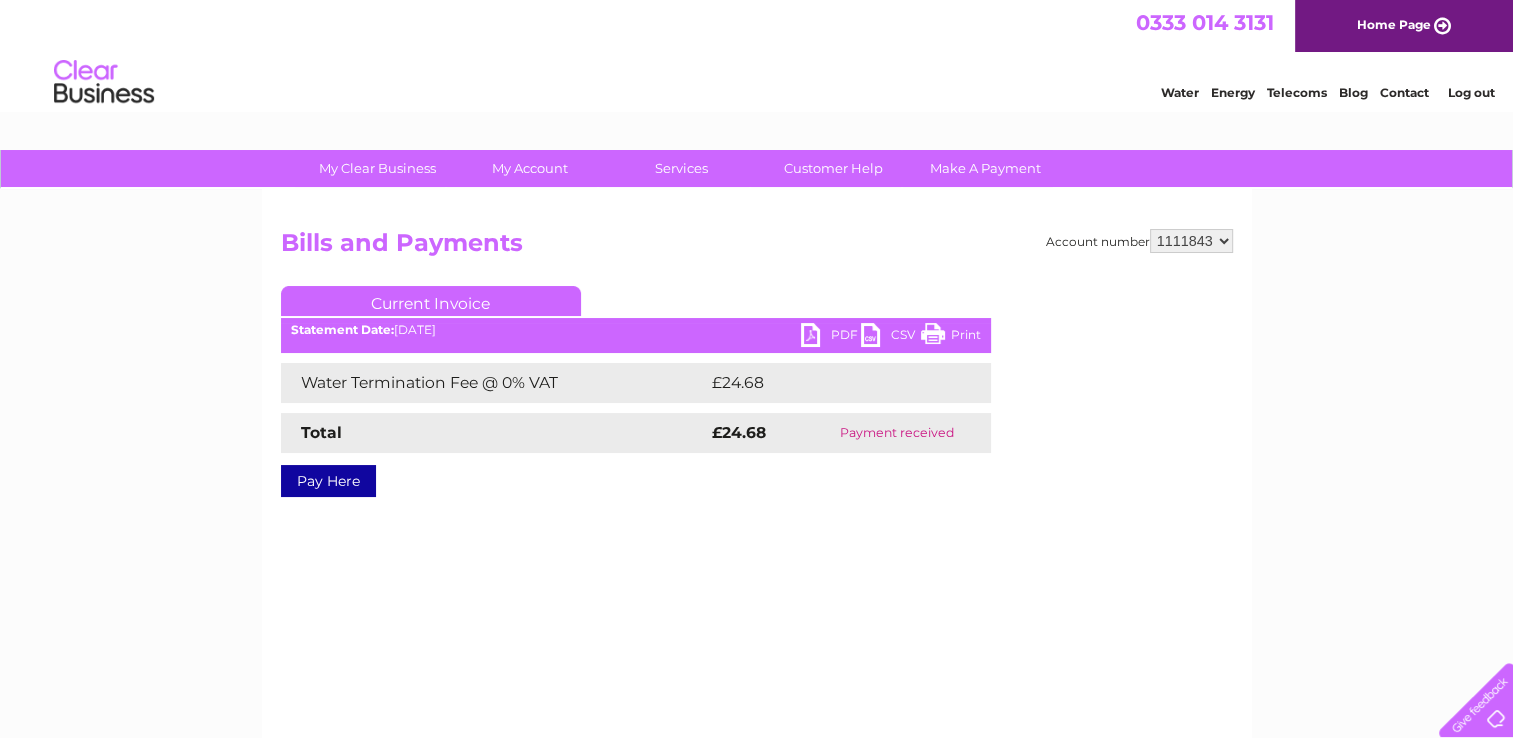 click on "930397
930399
930401
930403
946870
946876
946879
946938
946953
958512
964287
965293
966350
981771
999741
1111840
1111842
1111843
1111846
1111847
1111850
1111851
1111852
1111855
1111857
1111859" at bounding box center [1191, 241] 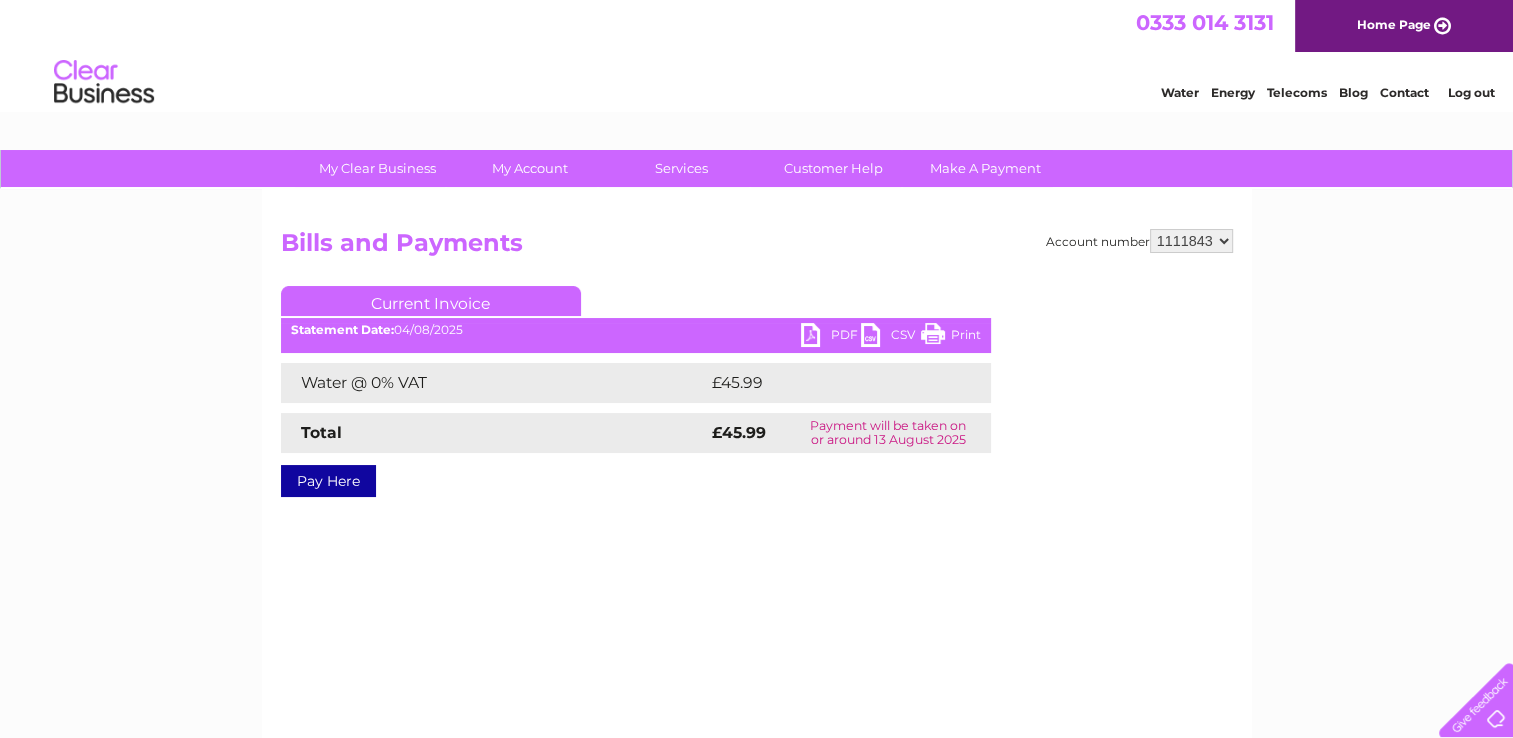 scroll, scrollTop: 0, scrollLeft: 0, axis: both 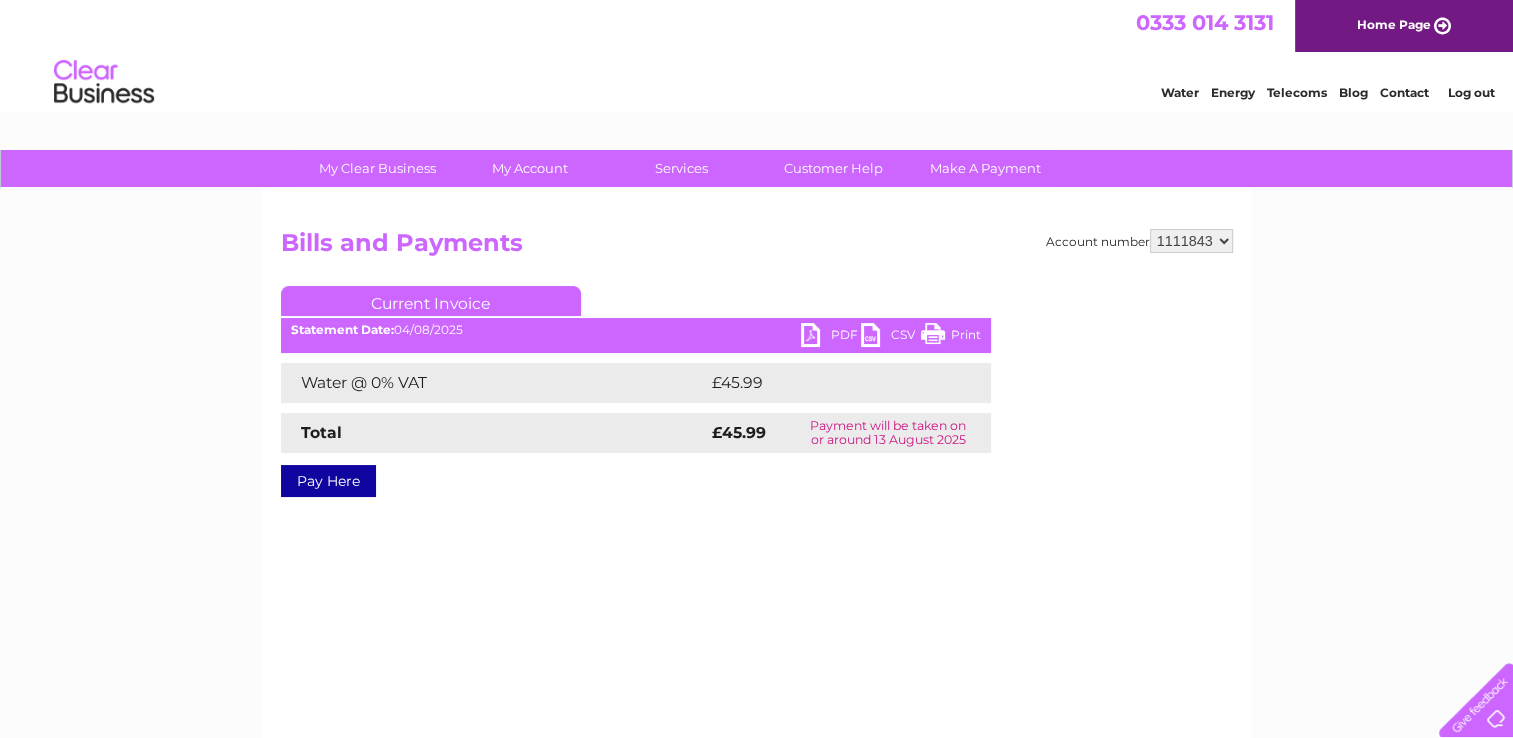 click on "PDF" at bounding box center (831, 337) 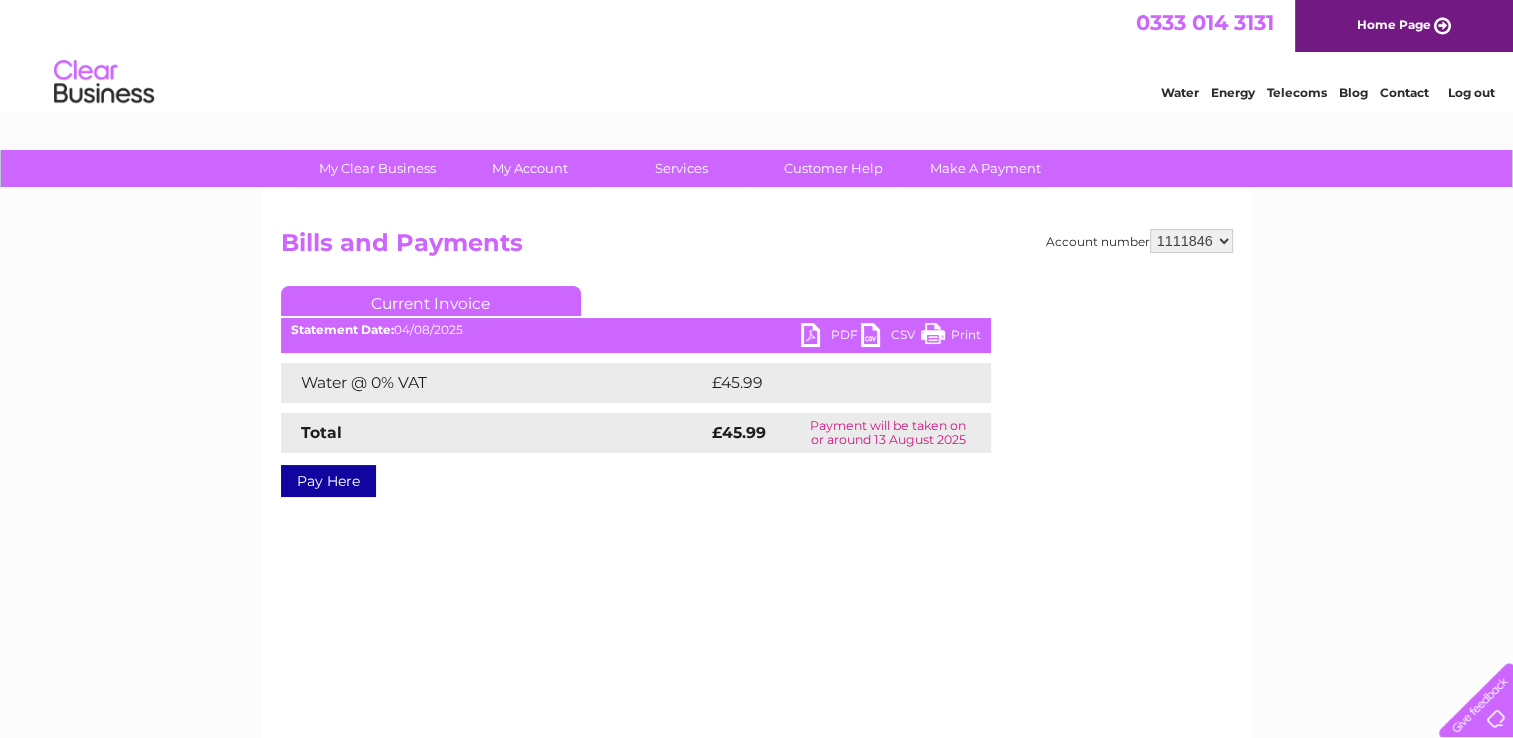 click on "930397
930399
930401
930403
946870
946876
946879
946938
946953
958512
964287
965293
966350
981771
999741
1111840
1111842
1111843
1111846
1111847
1111850
1111851
1111852
1111855
1111857
1111859" at bounding box center [1191, 241] 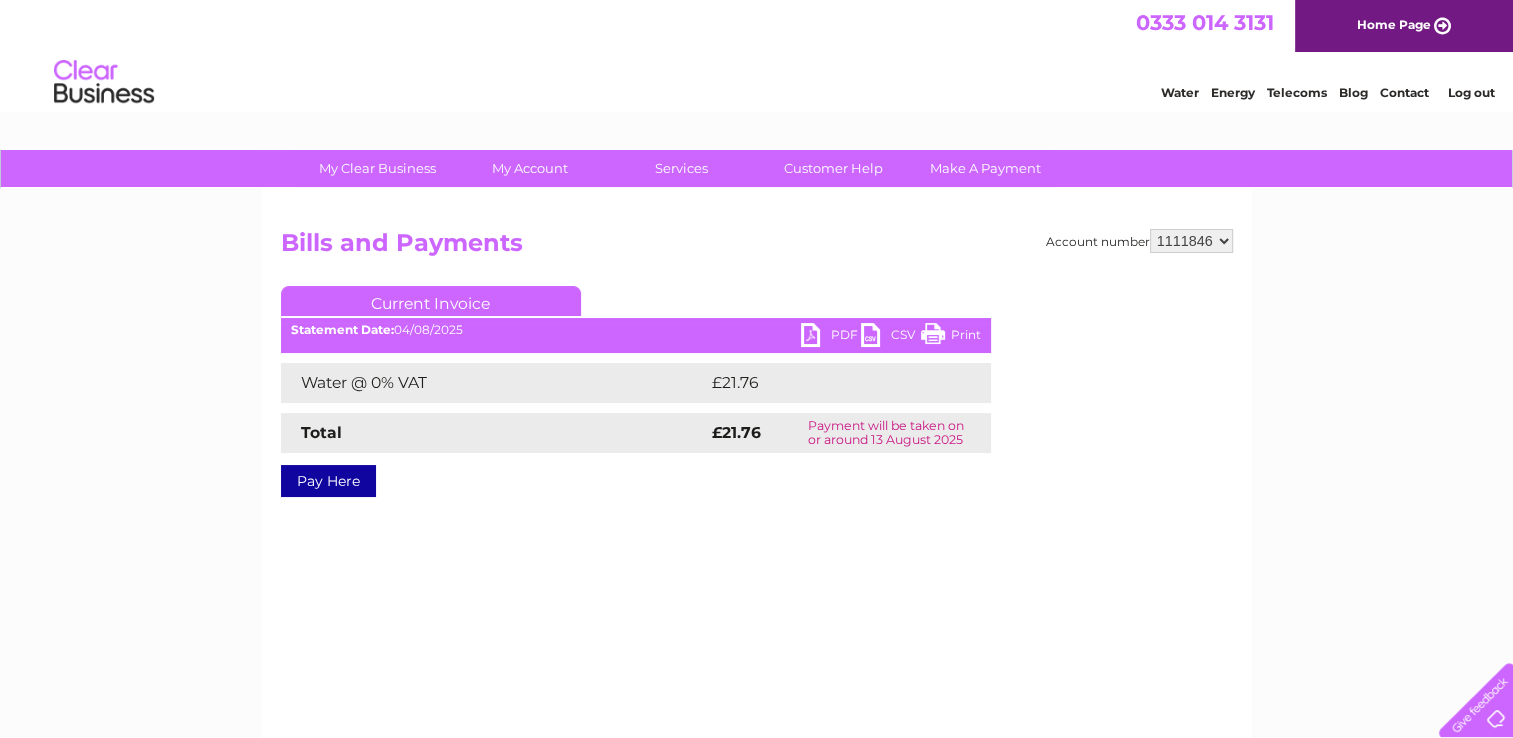 scroll, scrollTop: 0, scrollLeft: 0, axis: both 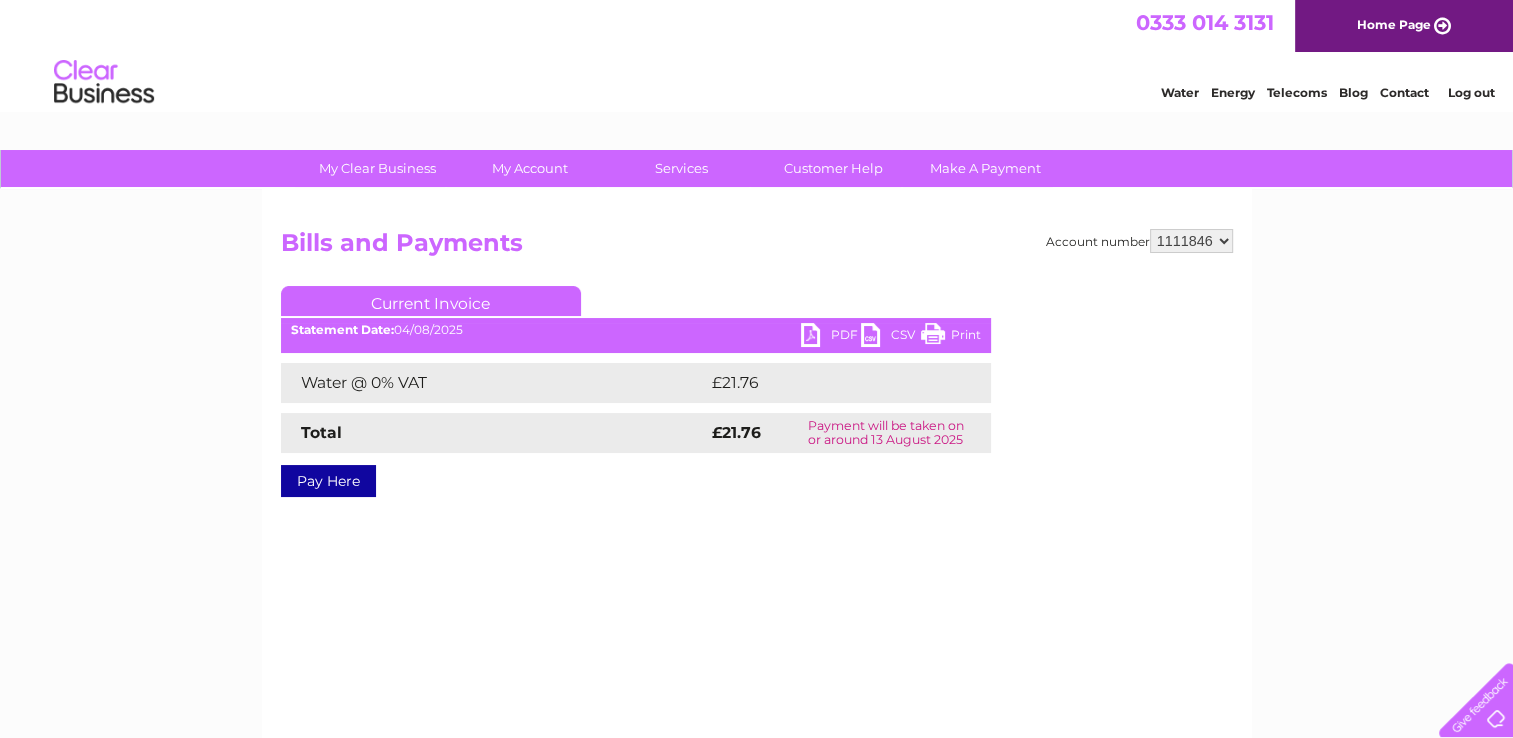 click on "PDF" at bounding box center (831, 337) 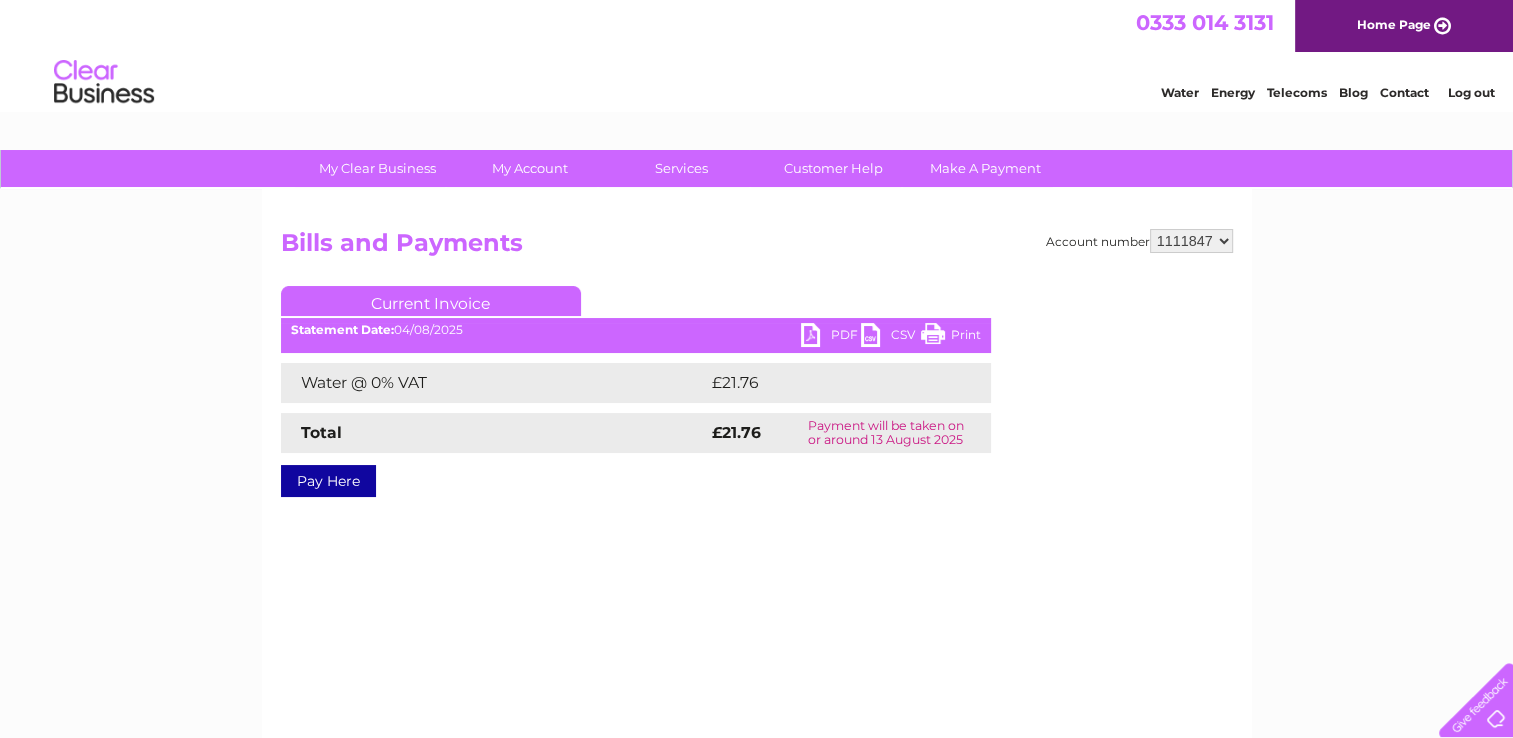 click on "930397
930399
930401
930403
946870
946876
946879
946938
946953
958512
964287
965293
966350
981771
999741
1111840
1111842
1111843
1111846
1111847
1111850
1111851
1111852
1111855
1111857
1111859" at bounding box center (1191, 241) 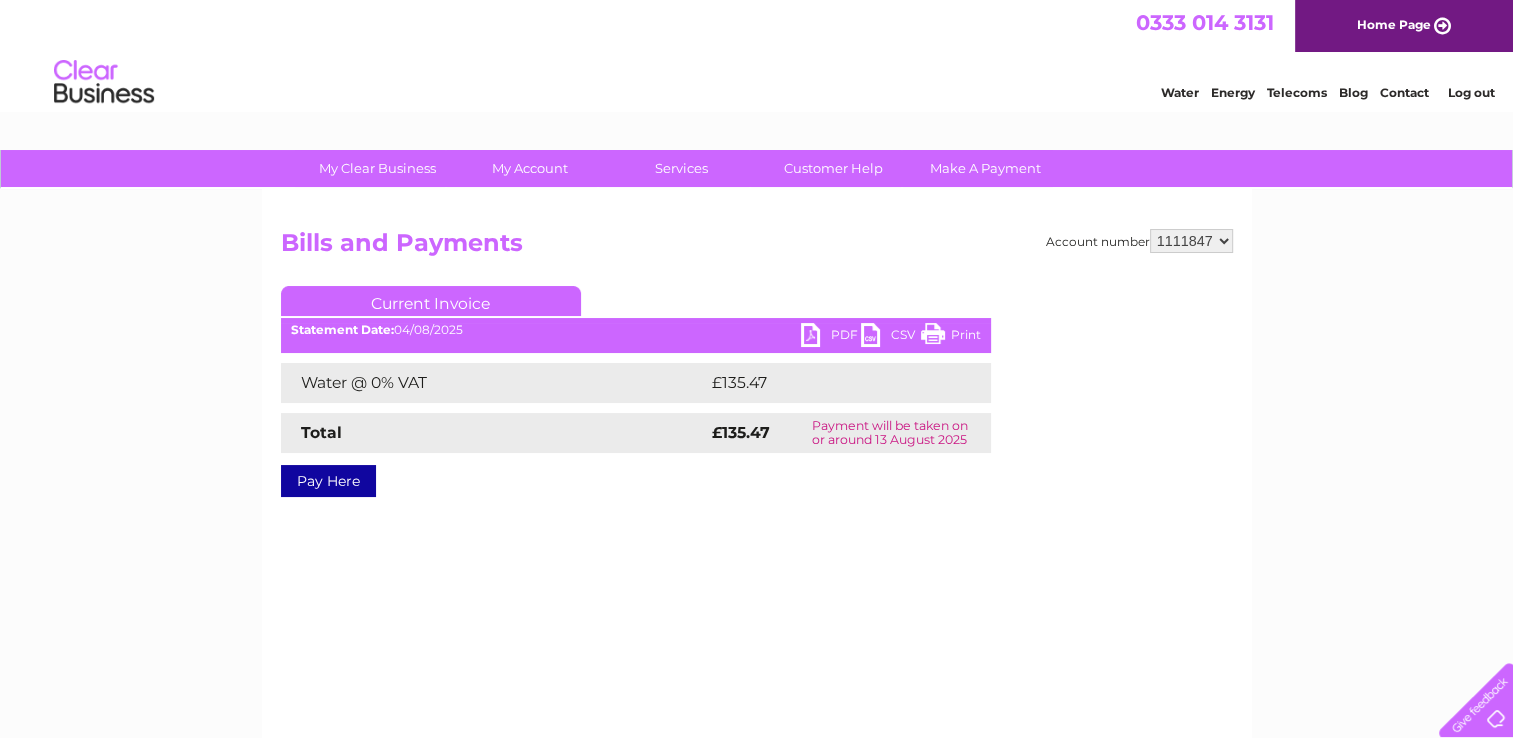 scroll, scrollTop: 0, scrollLeft: 0, axis: both 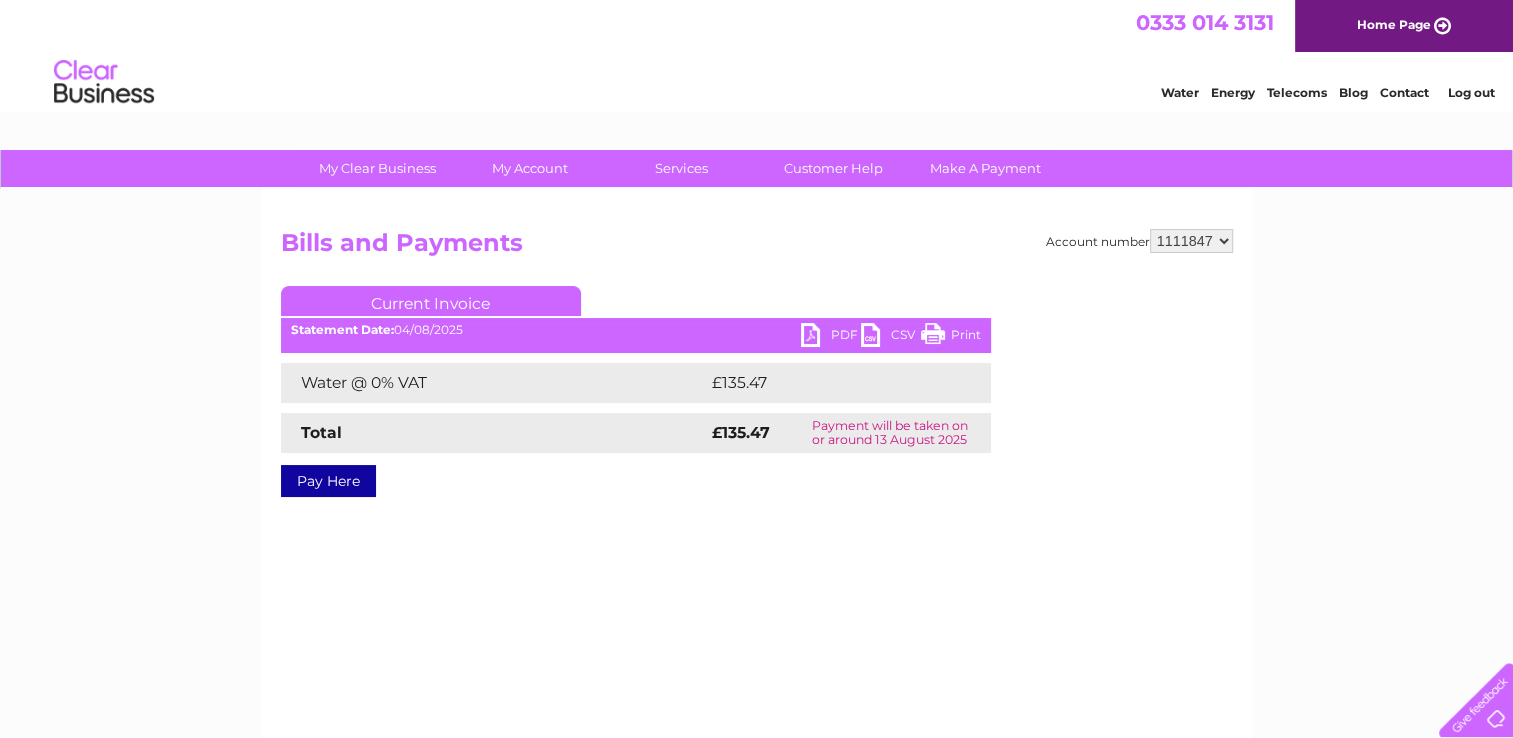 click on "PDF" at bounding box center [831, 337] 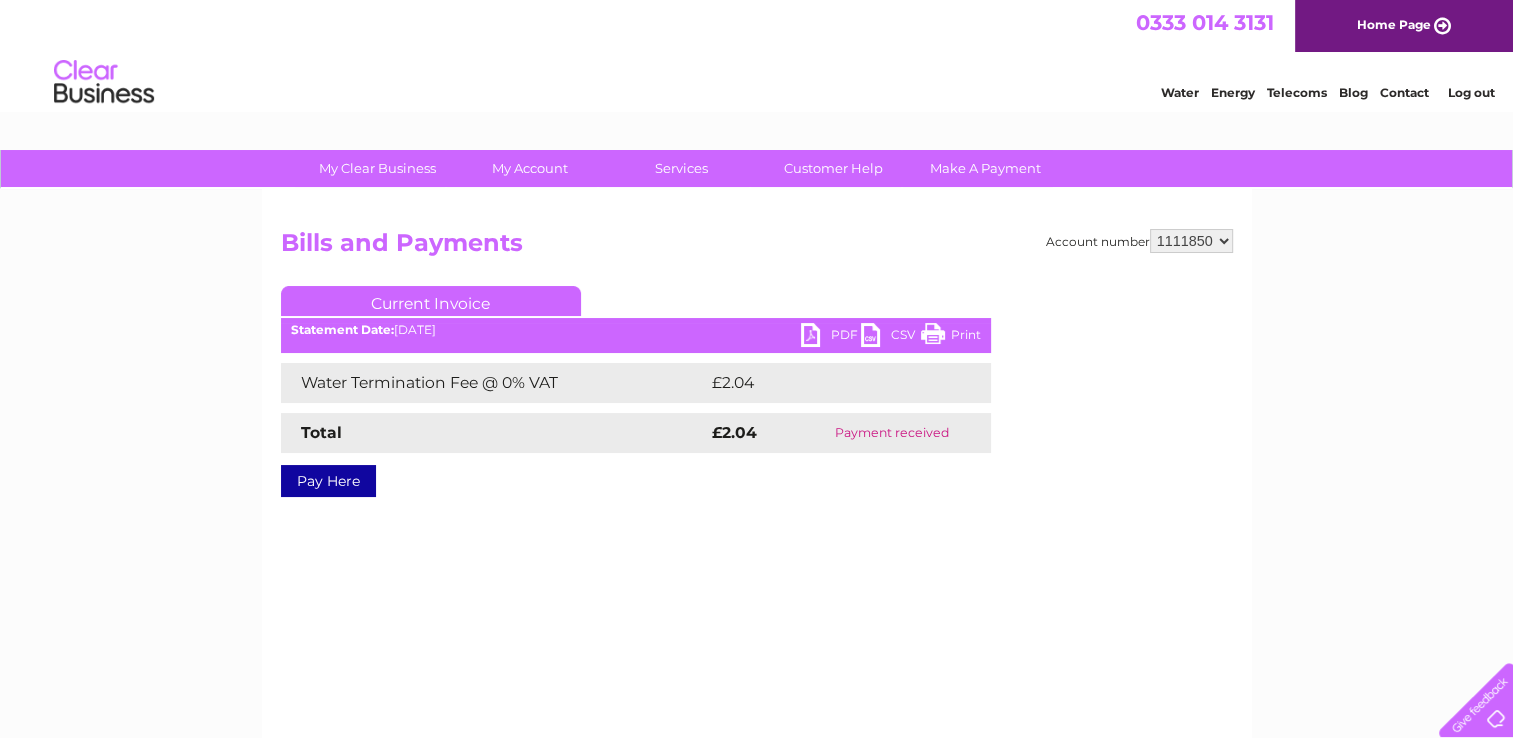 scroll, scrollTop: 0, scrollLeft: 0, axis: both 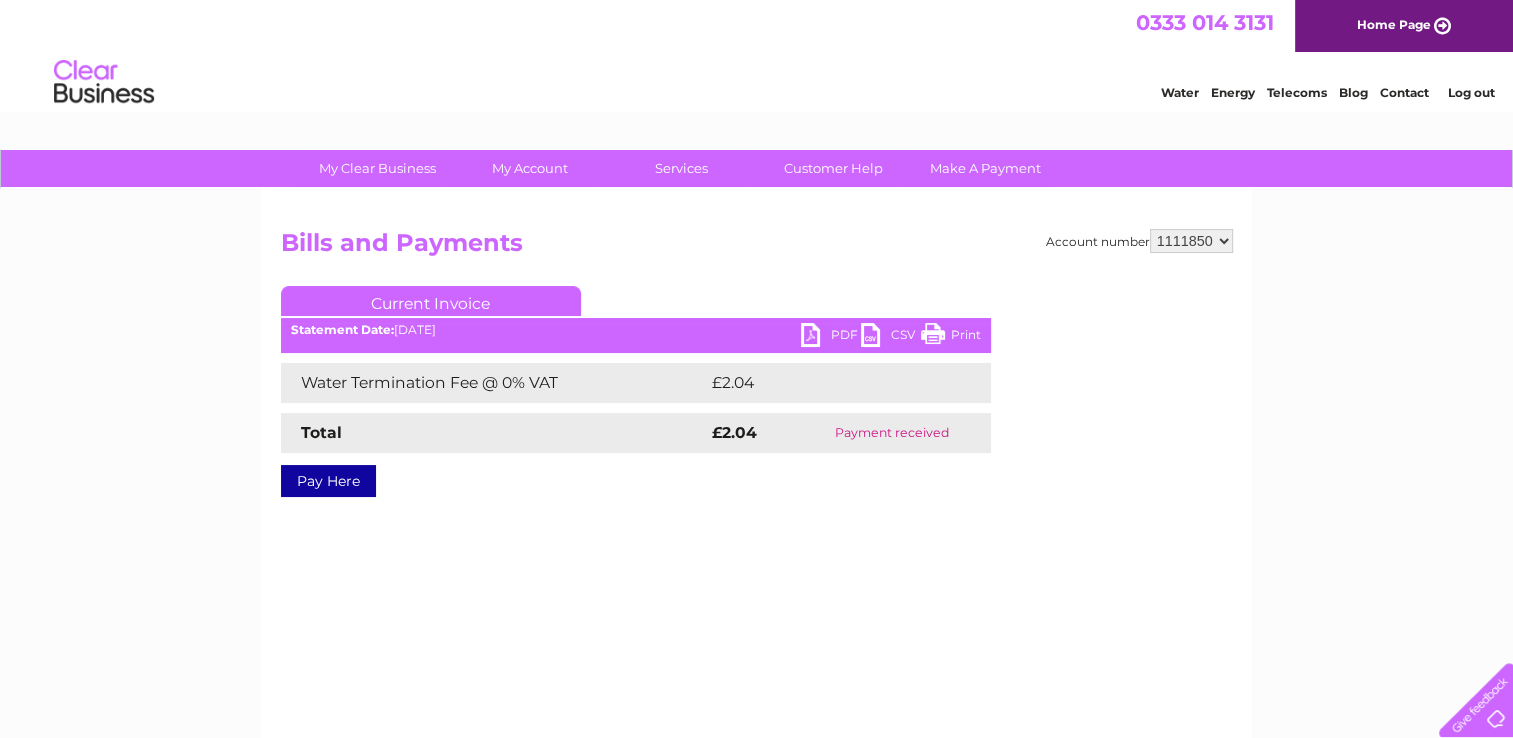 click on "930397
930399
930401
930403
946870
946876
946879
946938
946953
958512
964287
965293
966350
981771
999741
1111840
1111842
1111843
1111846
1111847
1111850
1111851
1111852
1111855
1111857
1111859" at bounding box center [1191, 241] 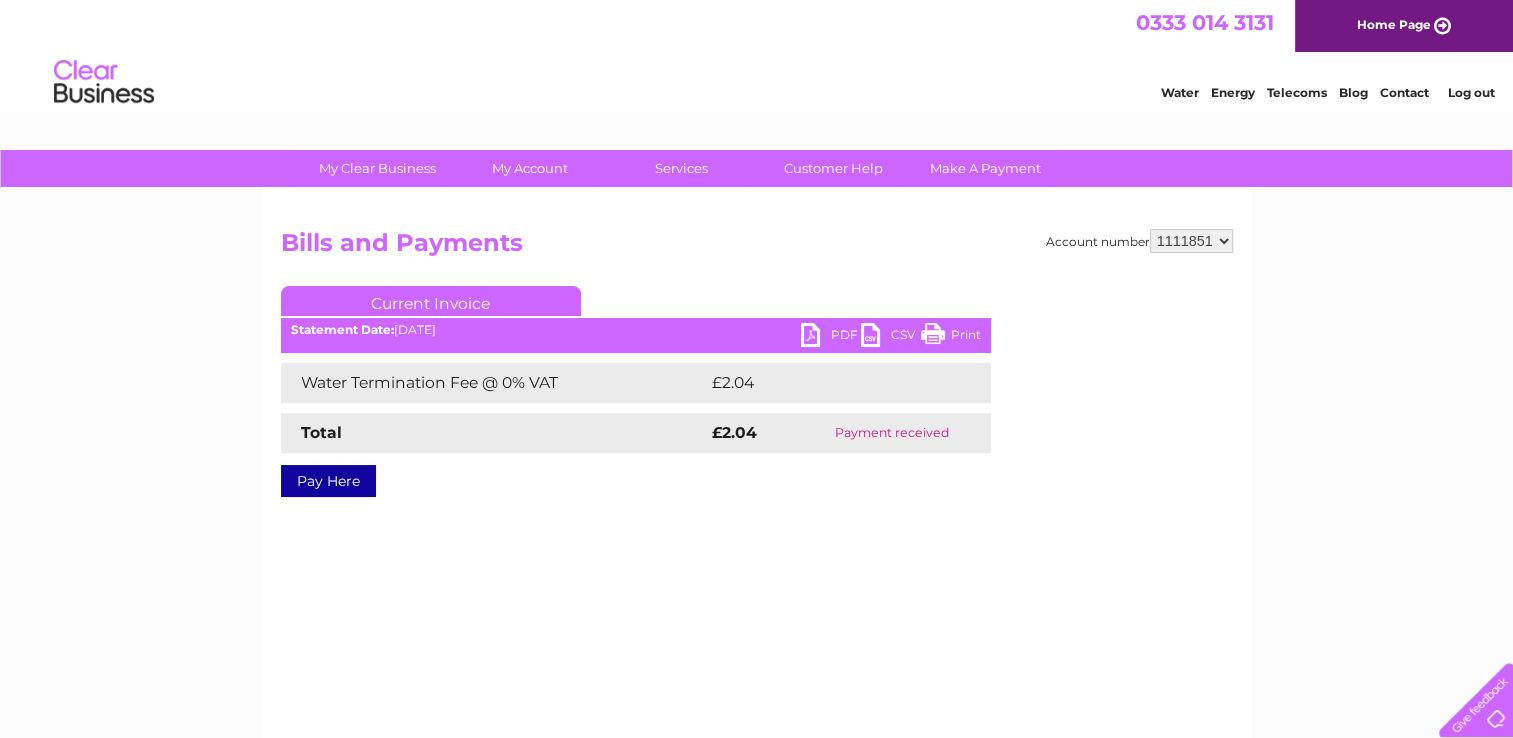 click on "930397
930399
930401
930403
946870
946876
946879
946938
946953
958512
964287
965293
966350
981771
999741
1111840
1111842
1111843
1111846
1111847
1111850
1111851
1111852
1111855
1111857
1111859" at bounding box center [1191, 241] 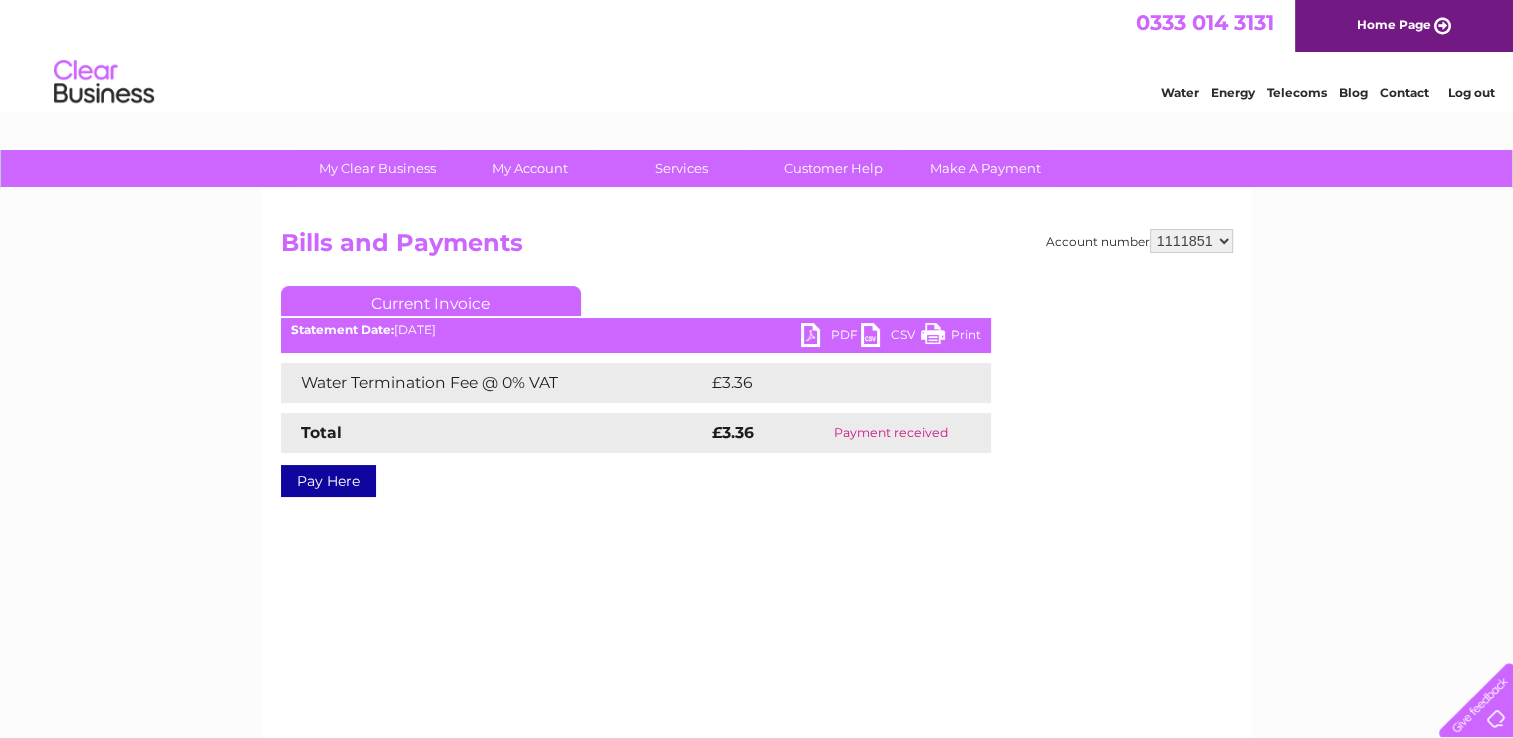 scroll, scrollTop: 0, scrollLeft: 0, axis: both 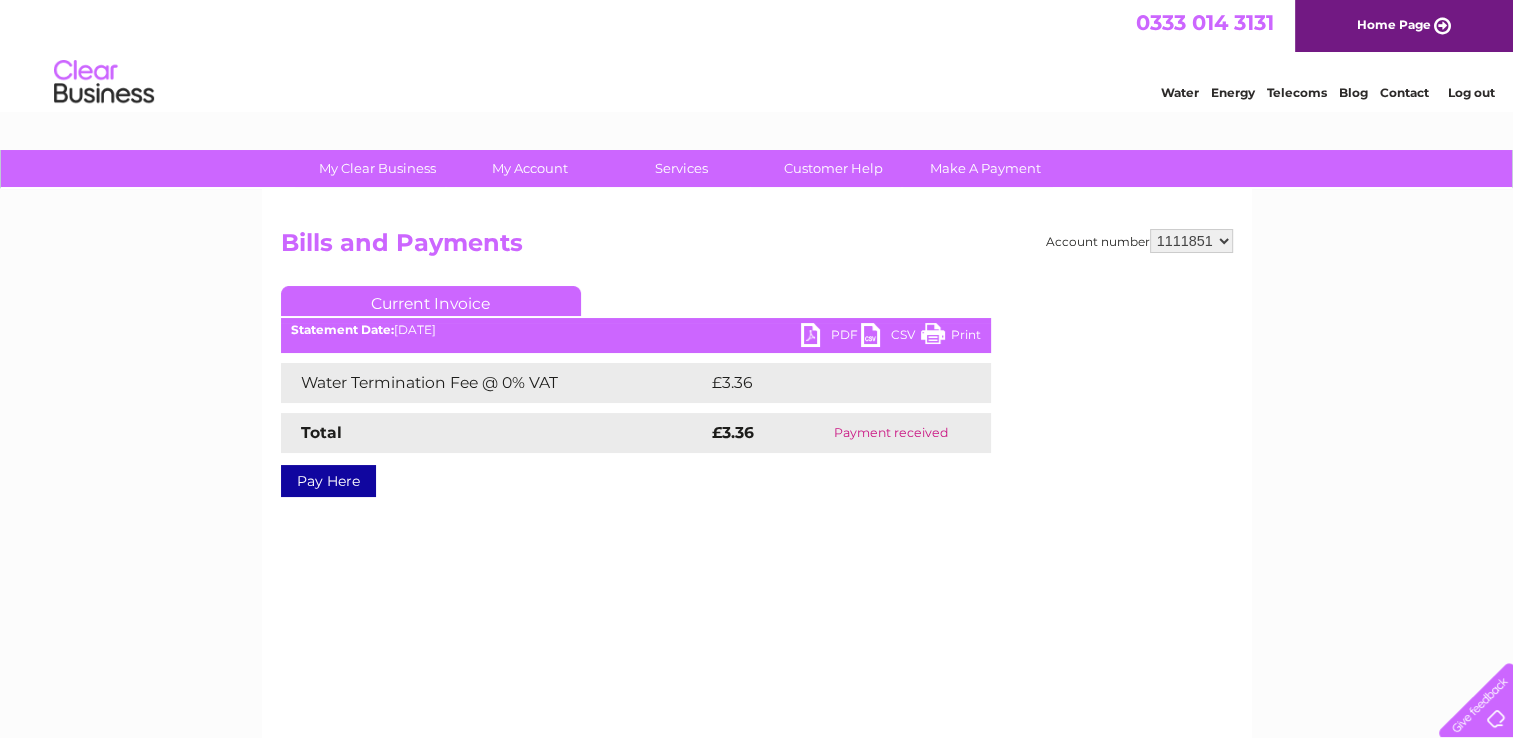 select on "1111852" 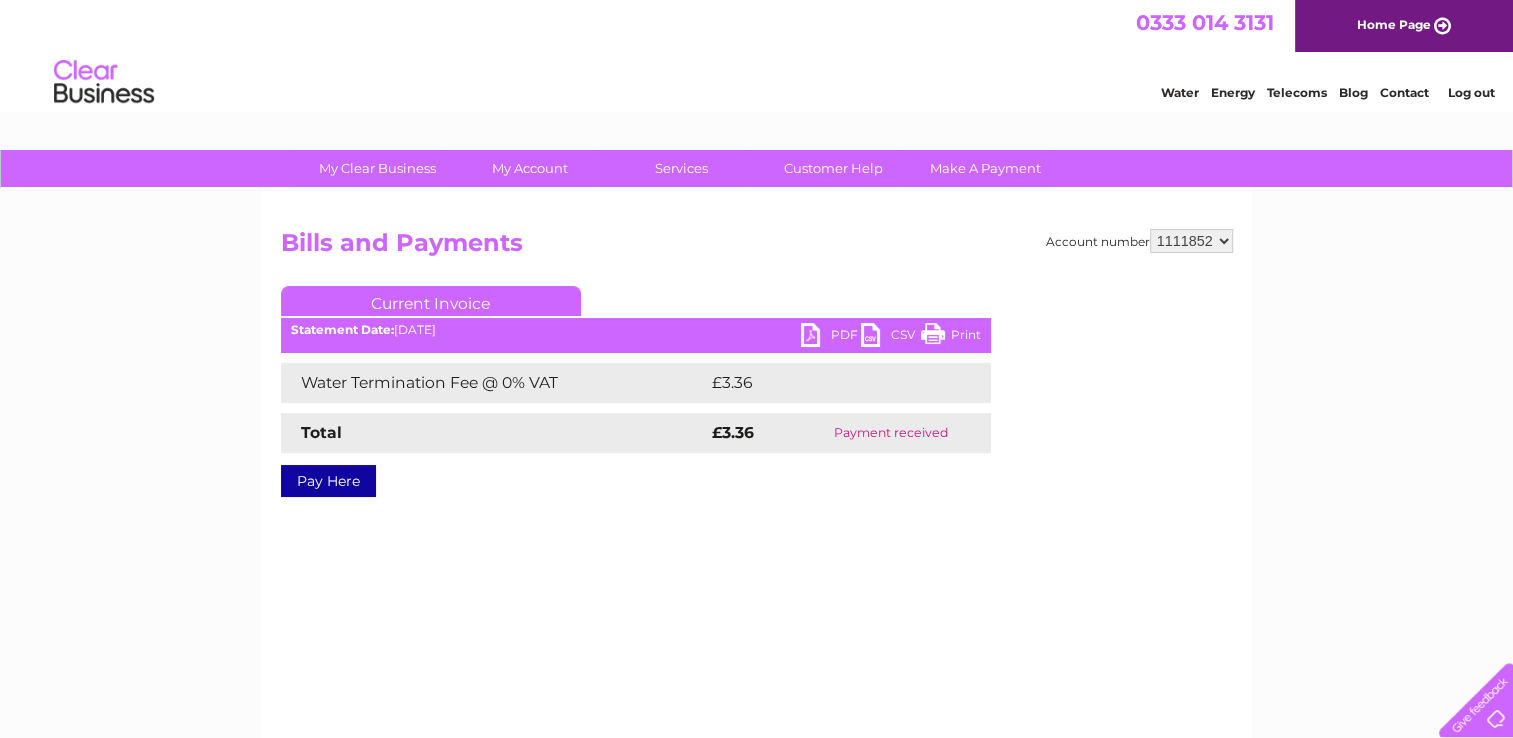 click on "930397
930399
930401
930403
946870
946876
946879
946938
946953
958512
964287
965293
966350
981771
999741
1111840
1111842
1111843
1111846
1111847
1111850
1111851
1111852
1111855
1111857
1111859" at bounding box center (1191, 241) 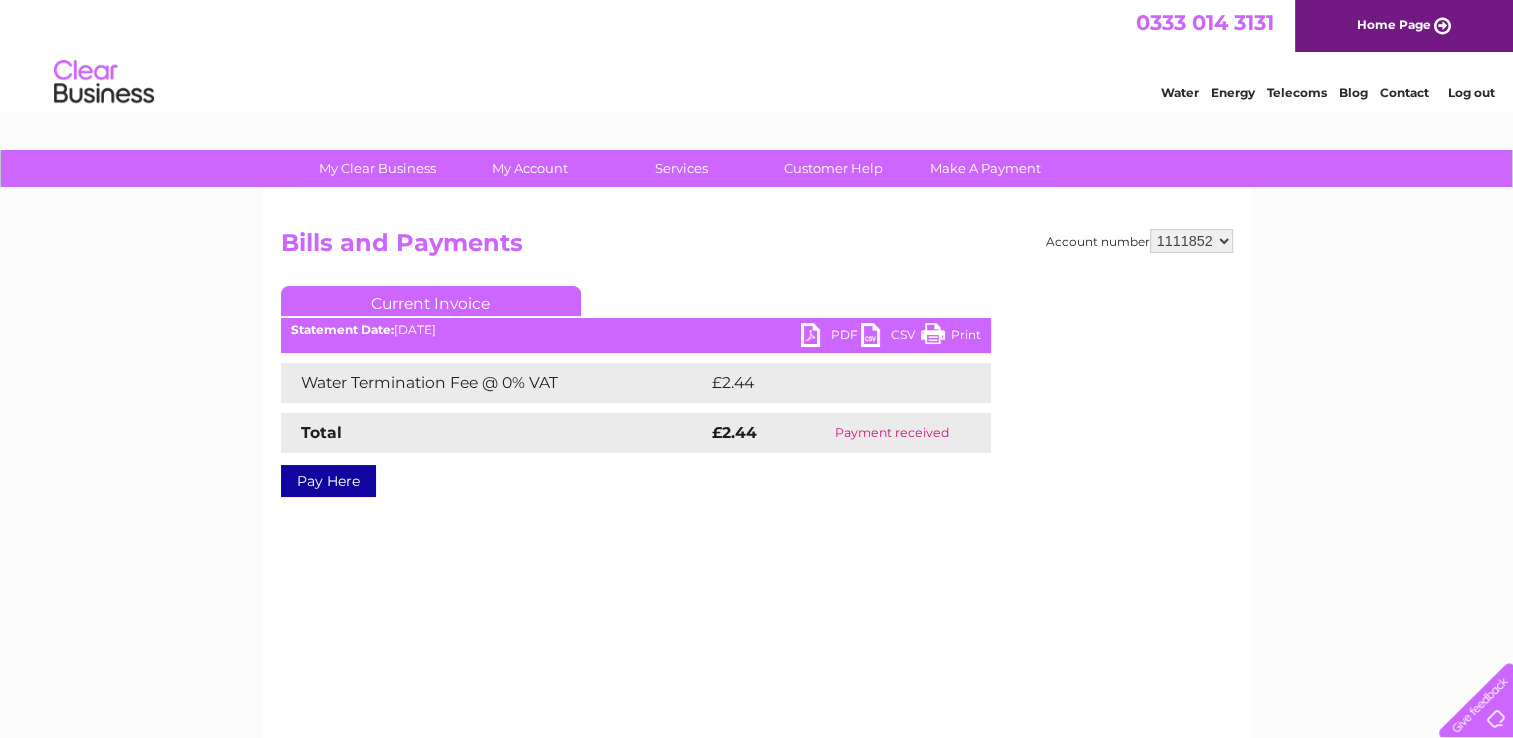 scroll, scrollTop: 0, scrollLeft: 0, axis: both 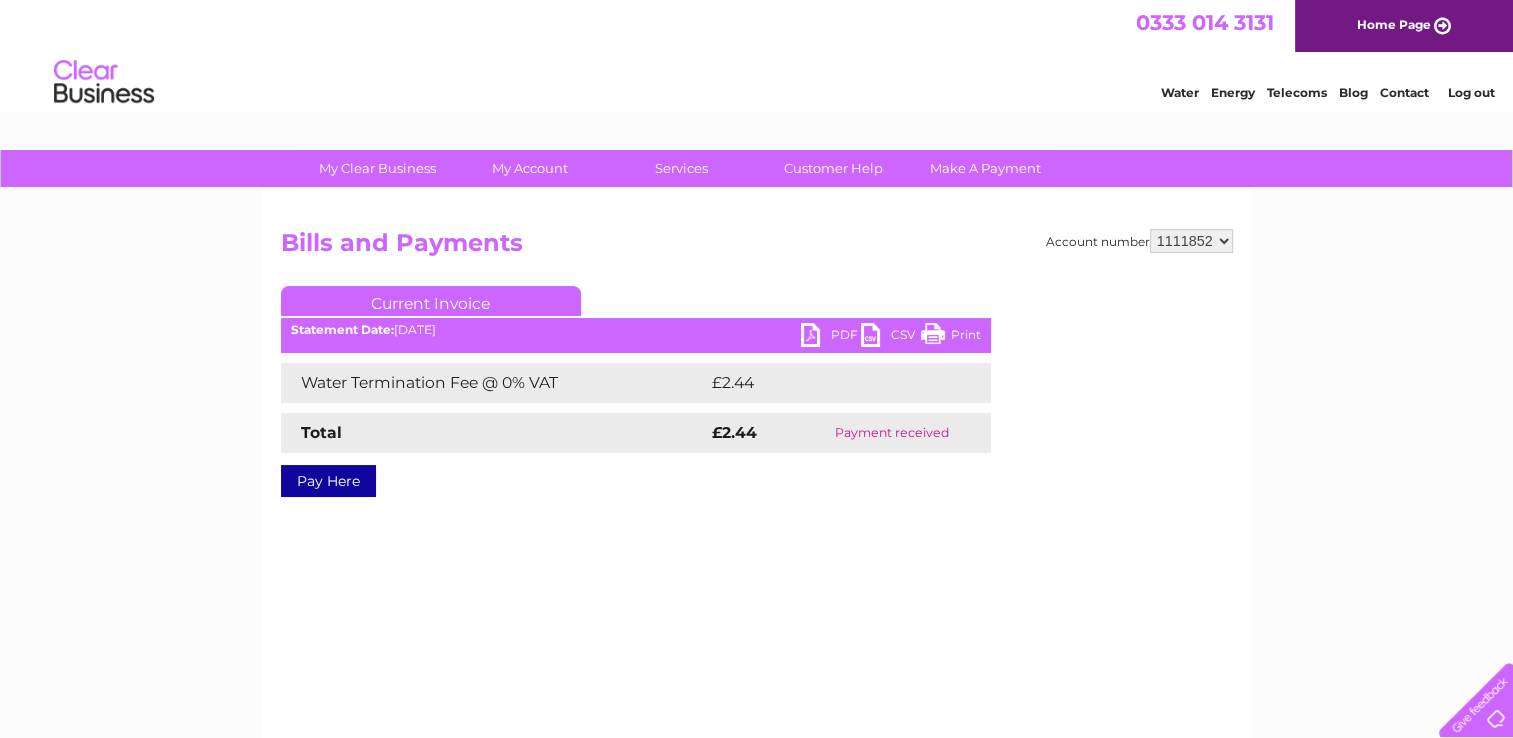 click on "930397
930399
930401
930403
946870
946876
946879
946938
946953
958512
964287
965293
966350
981771
999741
1111840
1111842
1111843
1111846
1111847
1111850
1111851
1111852
1111855
1111857
1111859" at bounding box center [1191, 241] 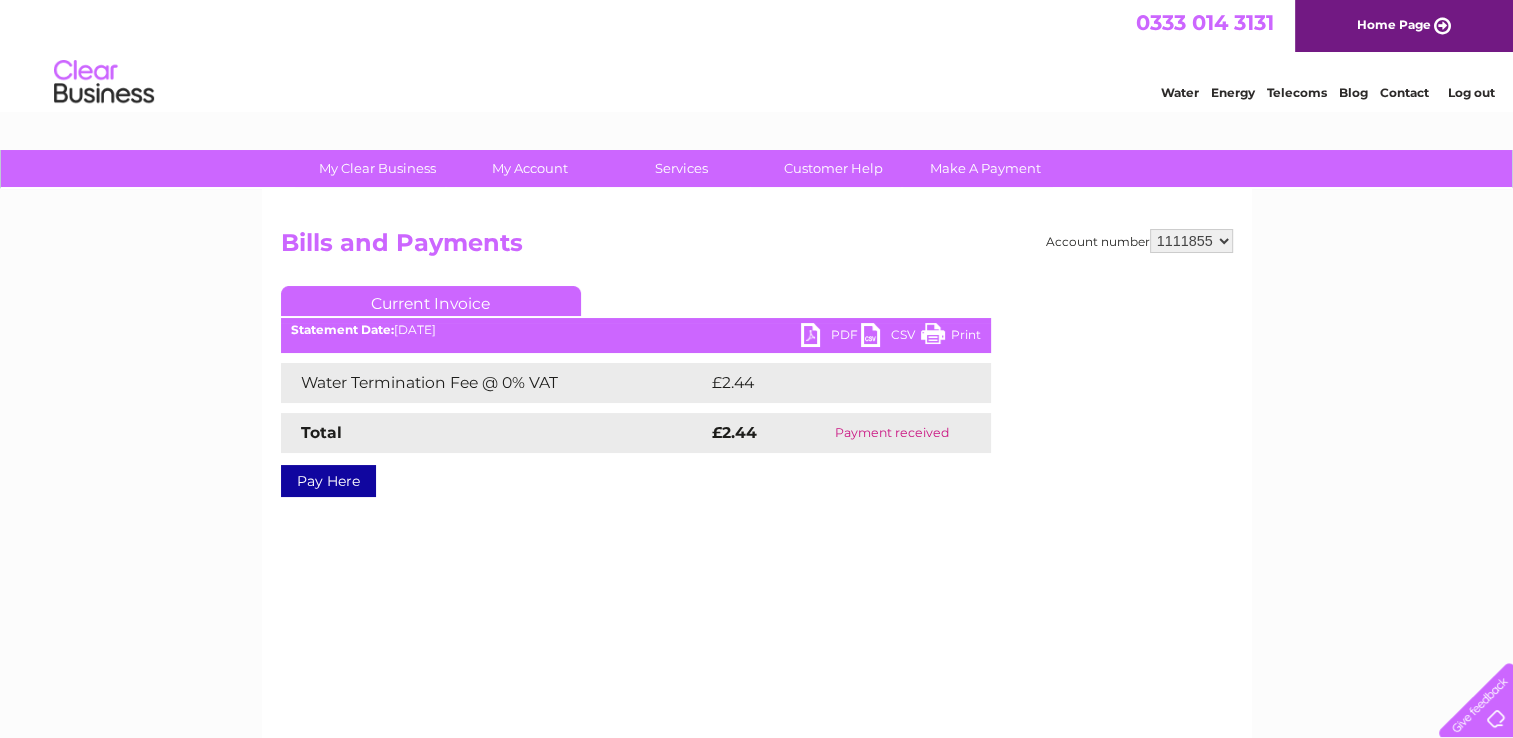 click on "930397
930399
930401
930403
946870
946876
946879
946938
946953
958512
964287
965293
966350
981771
999741
1111840
1111842
1111843
1111846
1111847
1111850
1111851
1111852
1111855
1111857
1111859" at bounding box center (1191, 241) 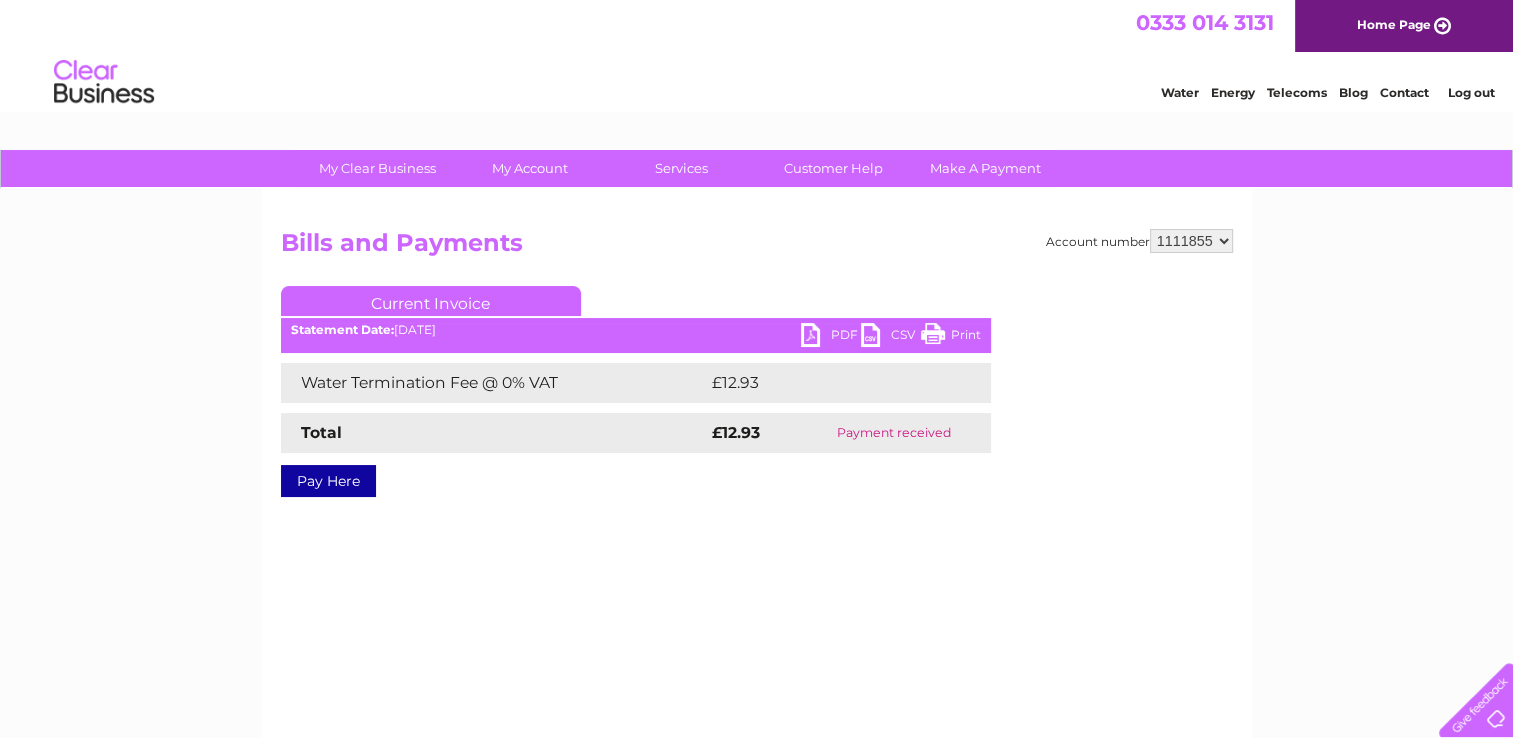scroll, scrollTop: 0, scrollLeft: 0, axis: both 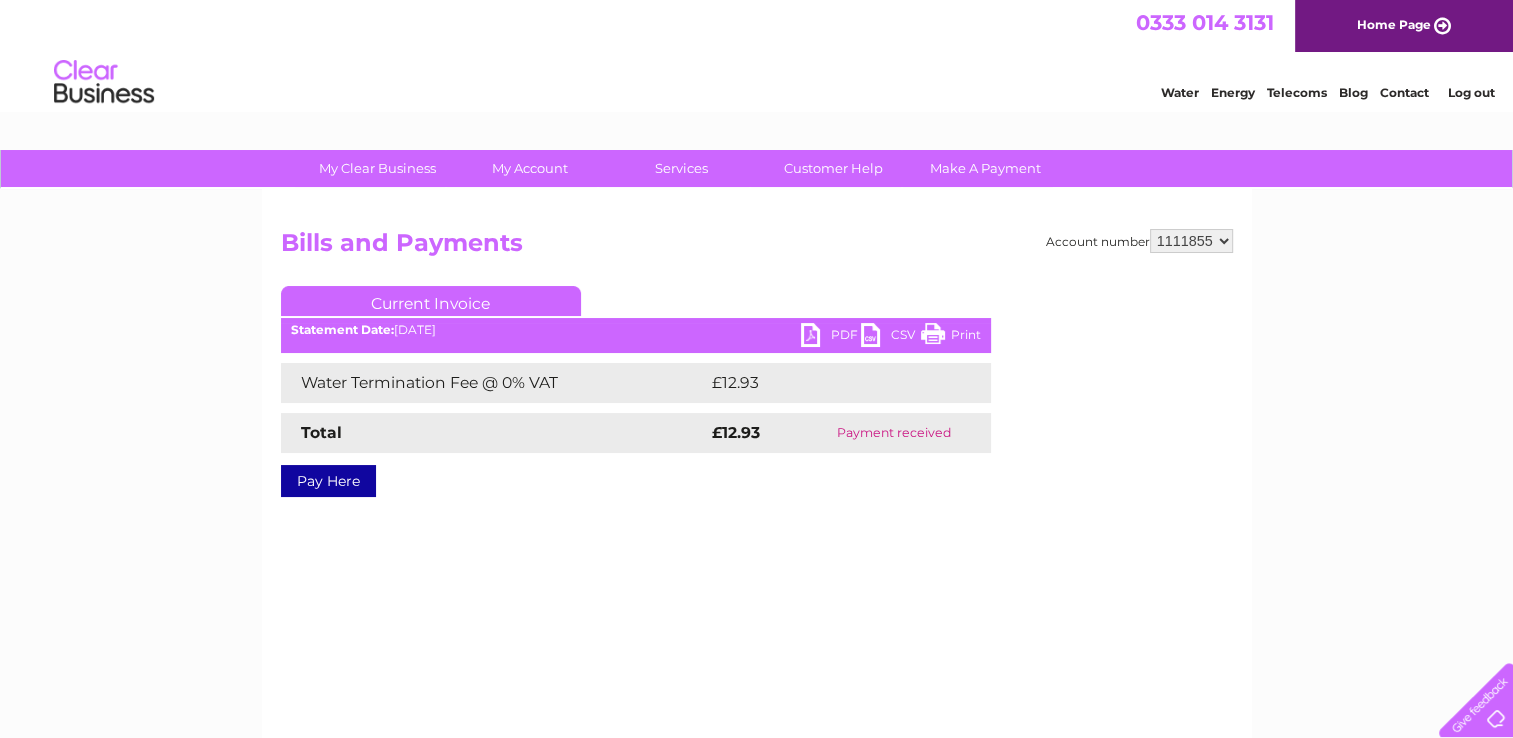 click on "930397
930399
930401
930403
946870
946876
946879
946938
946953
958512
964287
965293
966350
981771
999741
1111840
1111842
1111843
1111846
1111847
1111850
1111851
1111852
1111855
1111857
1111859" at bounding box center [1191, 241] 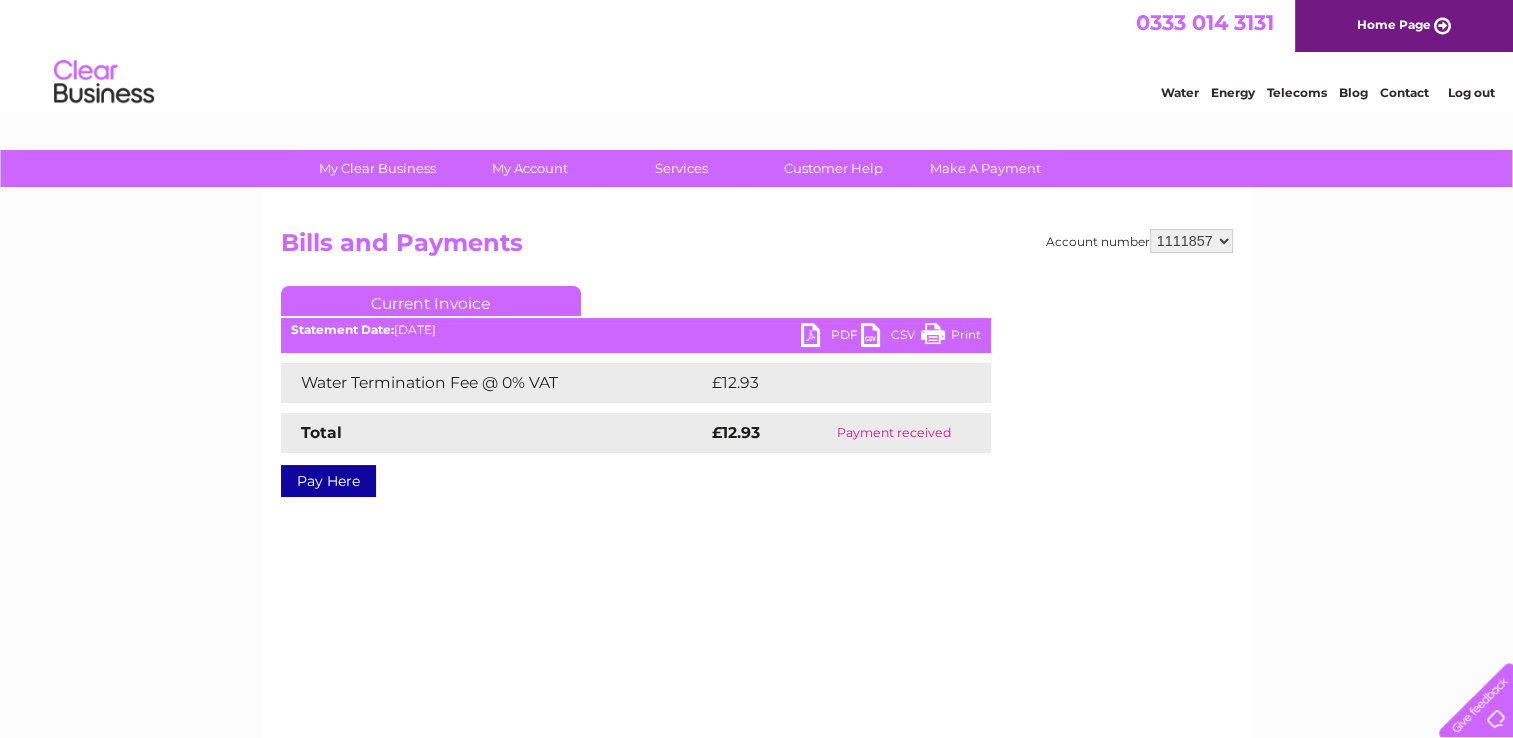 click on "930397
930399
930401
930403
946870
946876
946879
946938
946953
958512
964287
965293
966350
981771
999741
1111840
1111842
1111843
1111846
1111847
1111850
1111851
1111852
1111855
1111857
1111859" at bounding box center [1191, 241] 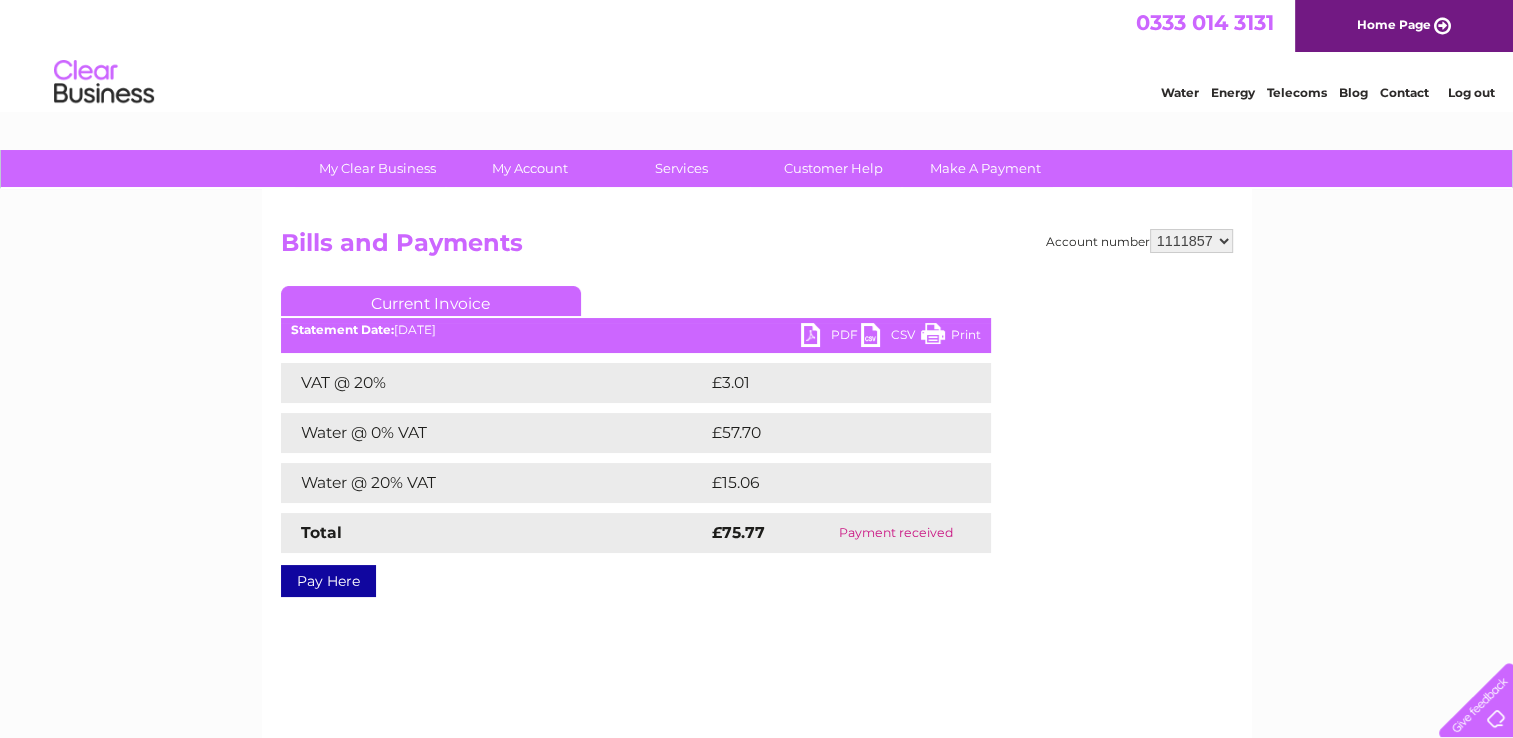 scroll, scrollTop: 0, scrollLeft: 0, axis: both 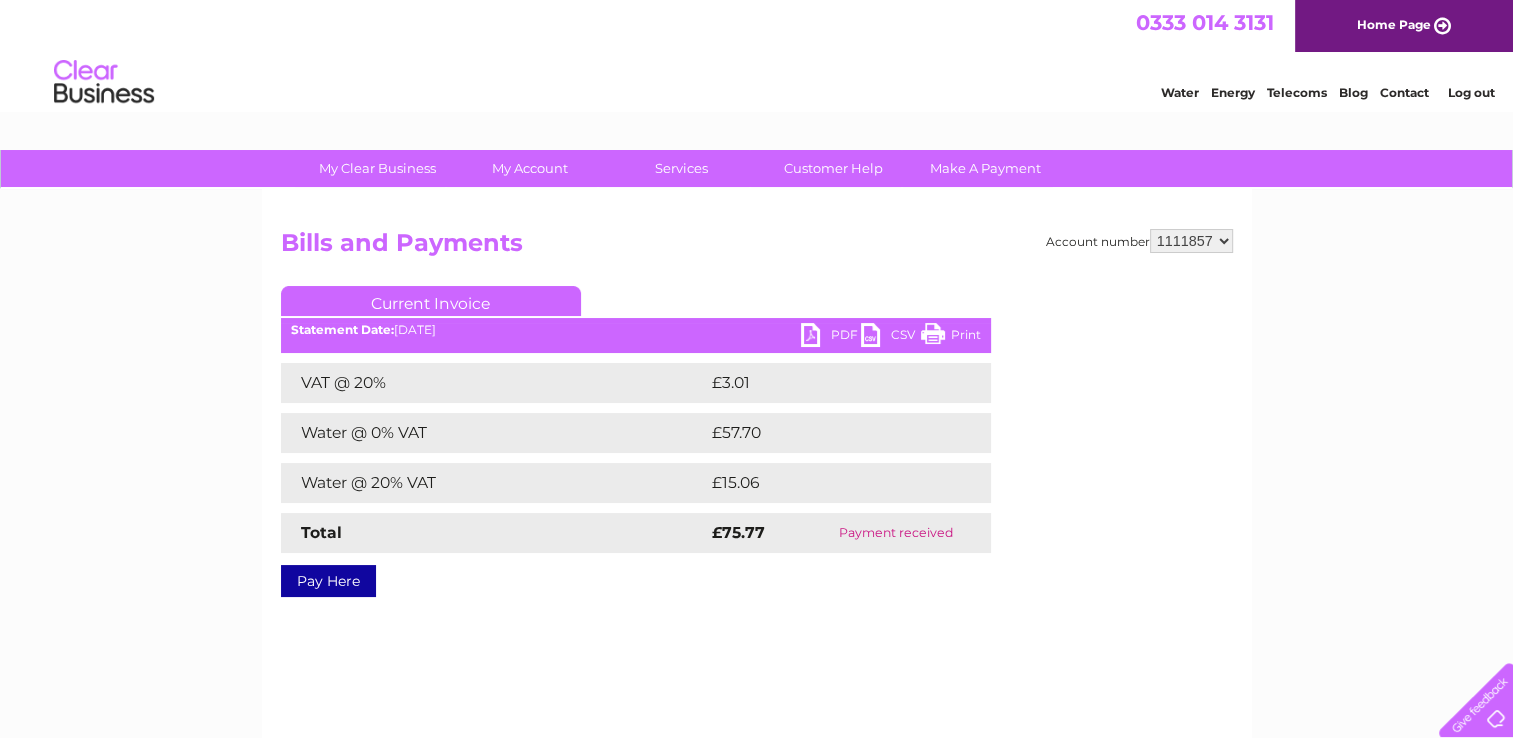 click on "930397
930399
930401
930403
946870
946876
946879
946938
946953
958512
964287
965293
966350
981771
999741
1111840
1111842
1111843
1111846
1111847
1111850
1111851
1111852
1111855
1111857
1111859" at bounding box center [1191, 241] 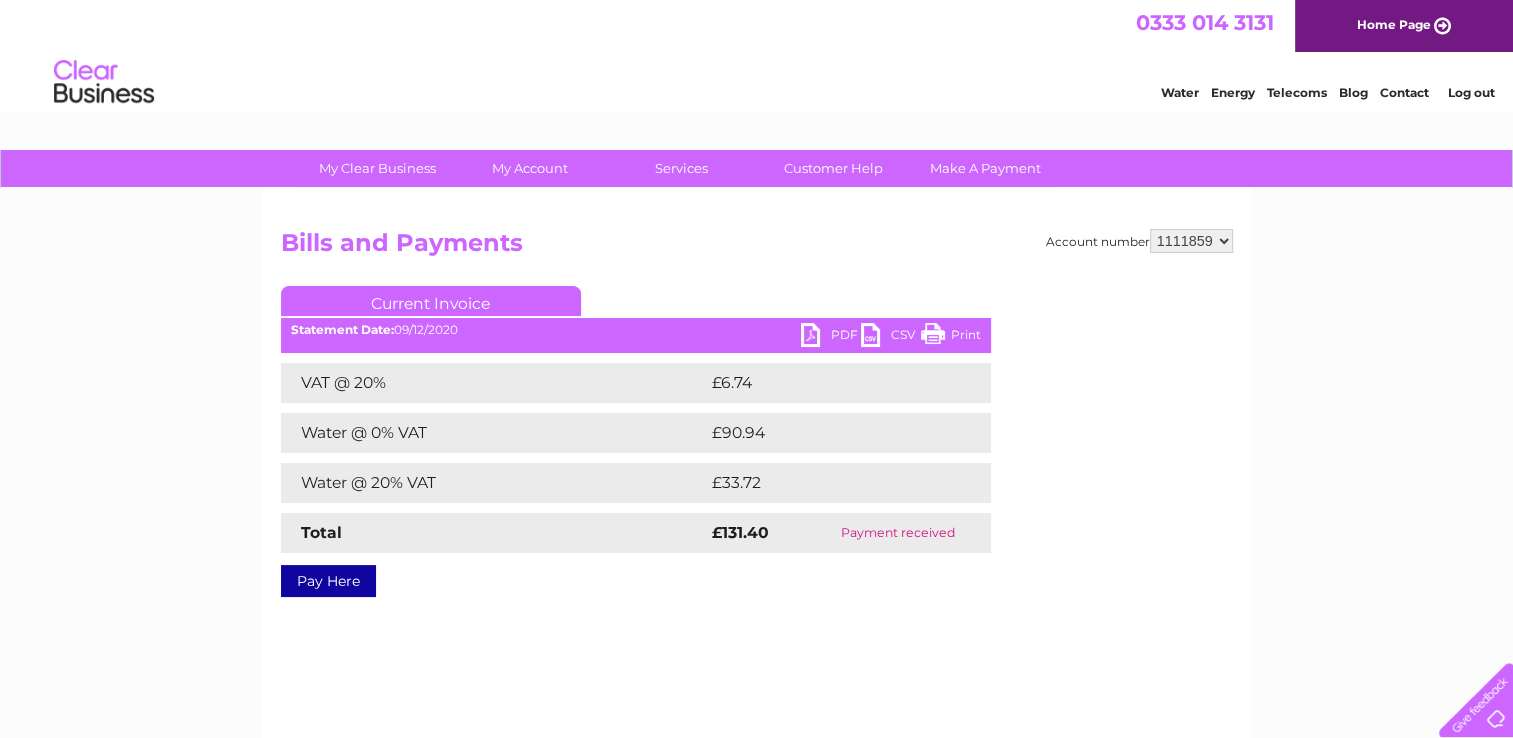scroll, scrollTop: 0, scrollLeft: 0, axis: both 